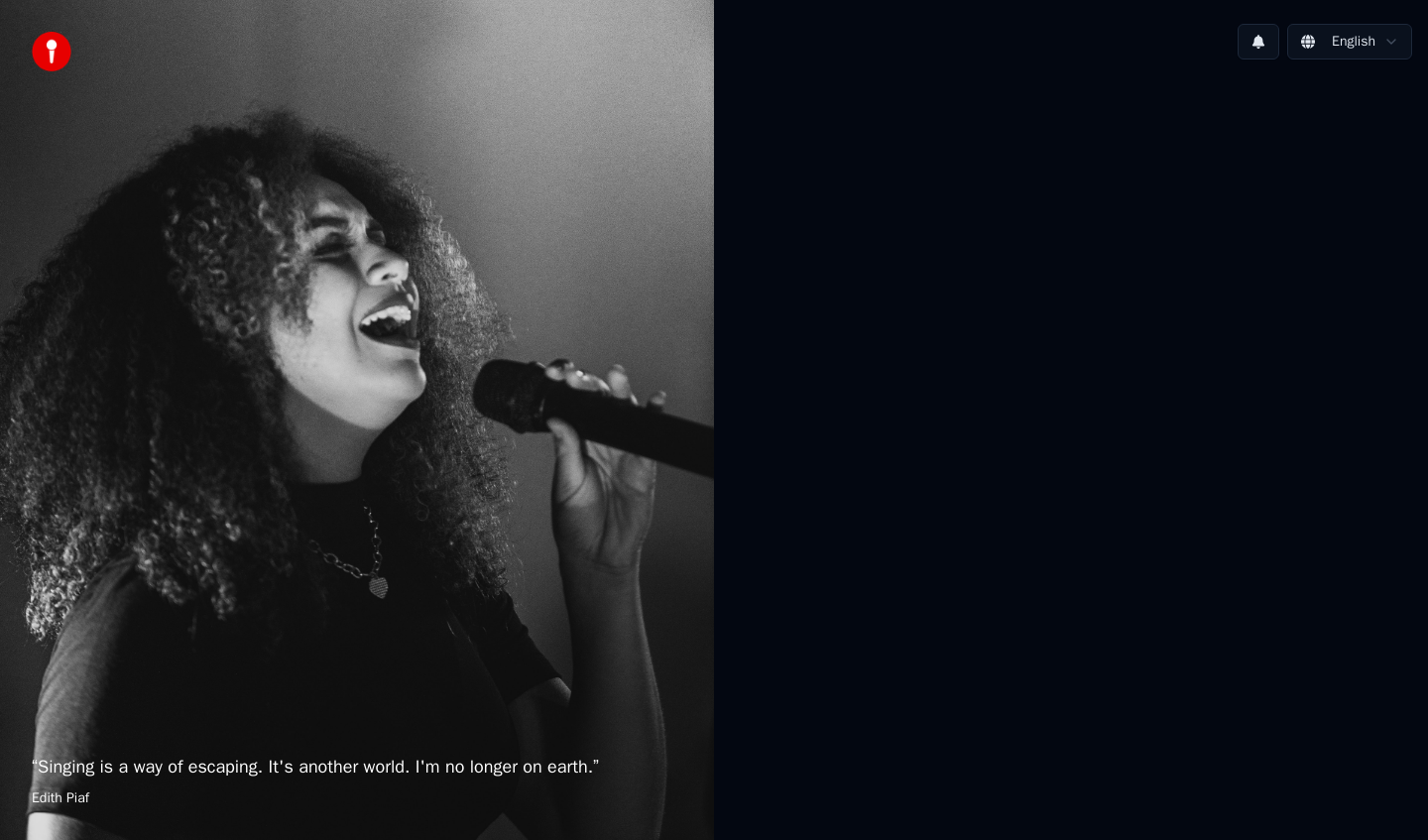 scroll, scrollTop: 0, scrollLeft: 0, axis: both 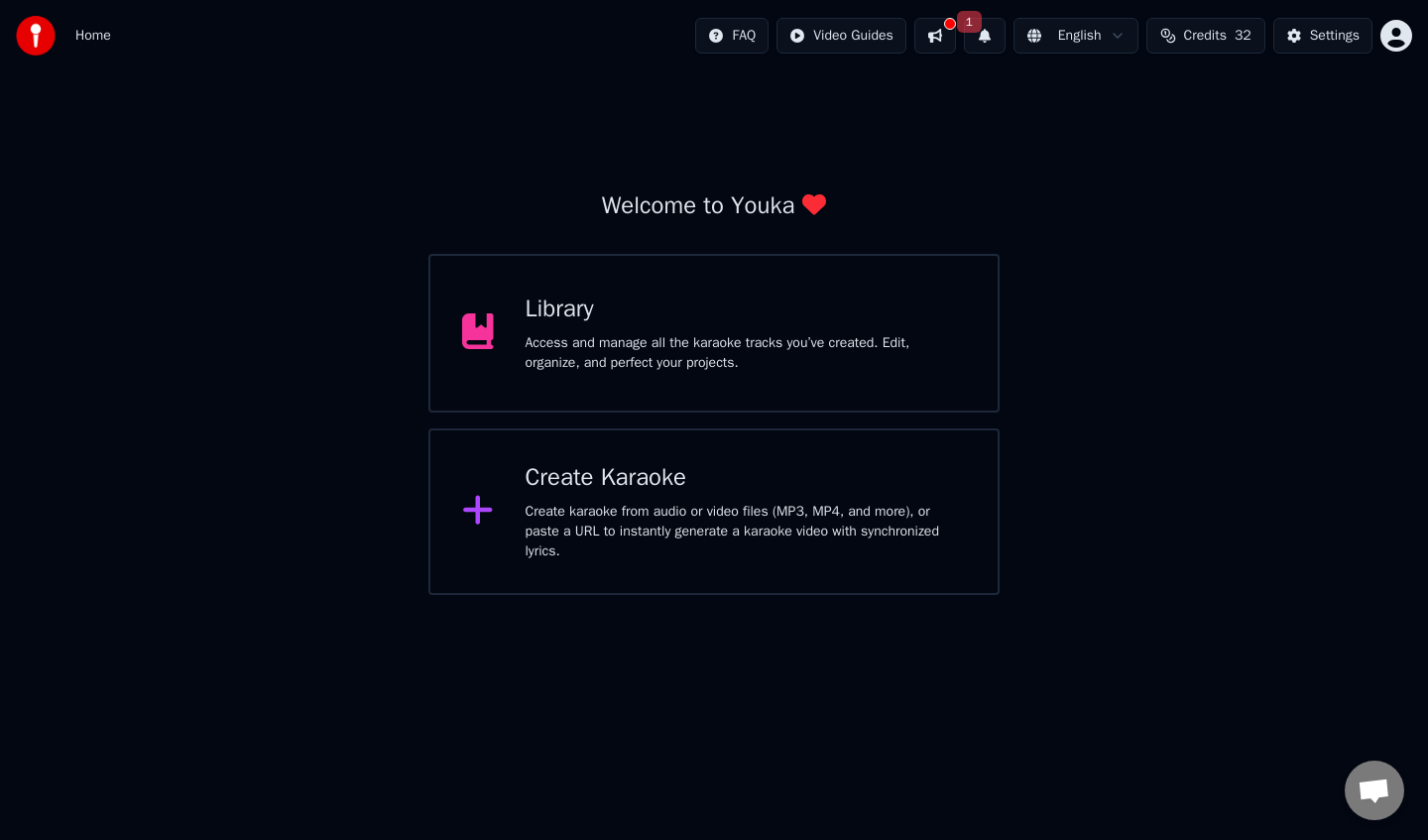 click on "Create Karaoke" at bounding box center (746, 478) 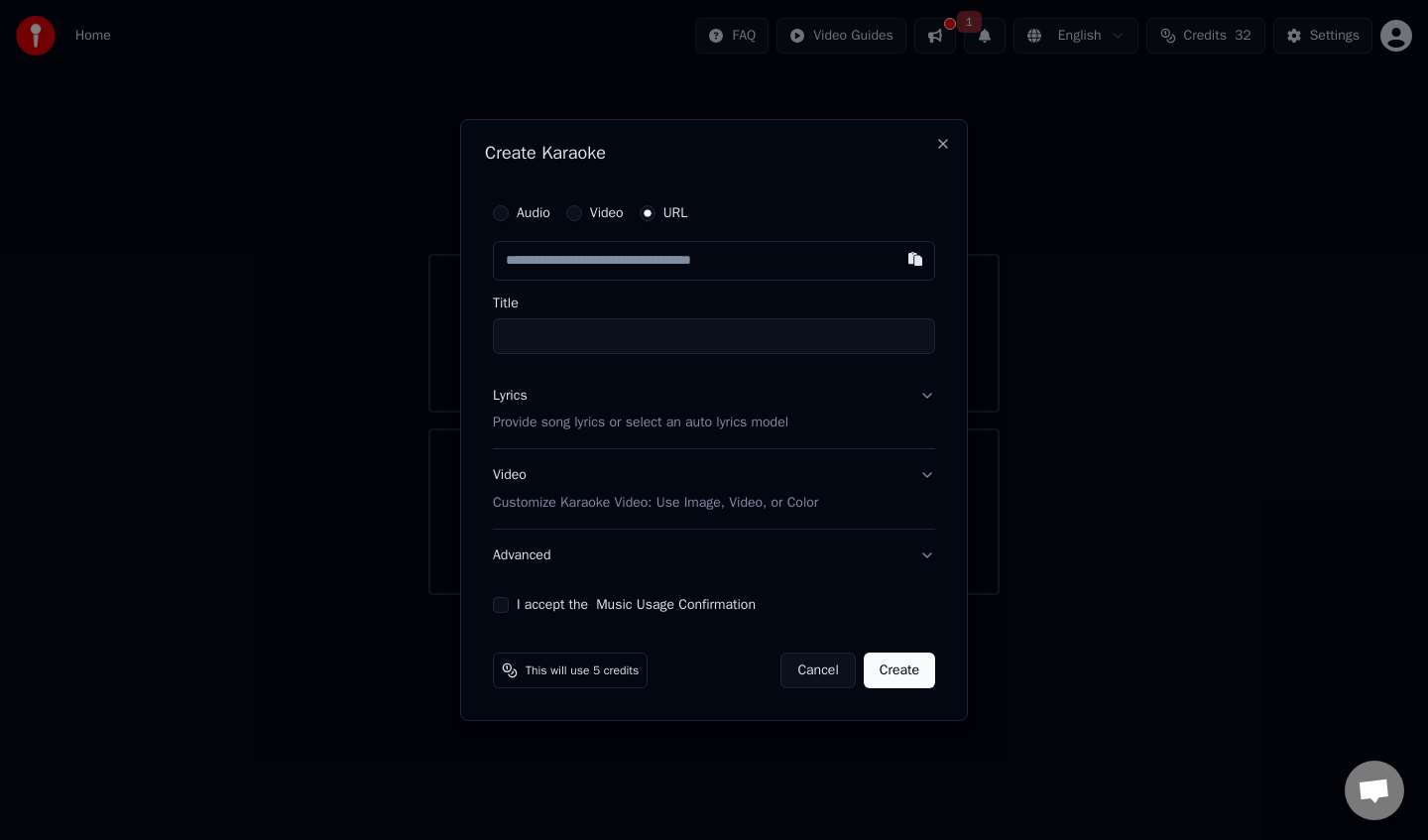 paste on "**********" 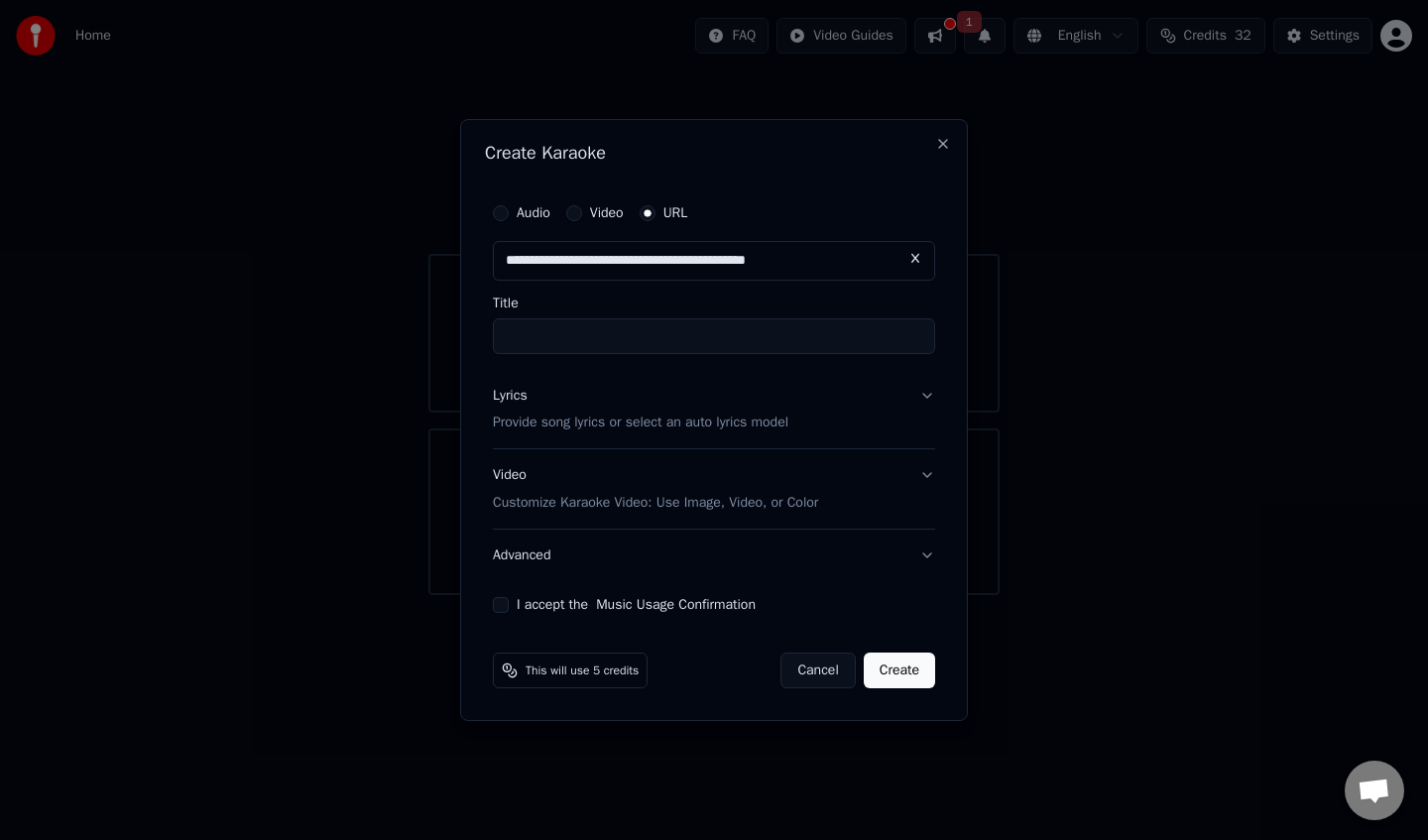 type on "**********" 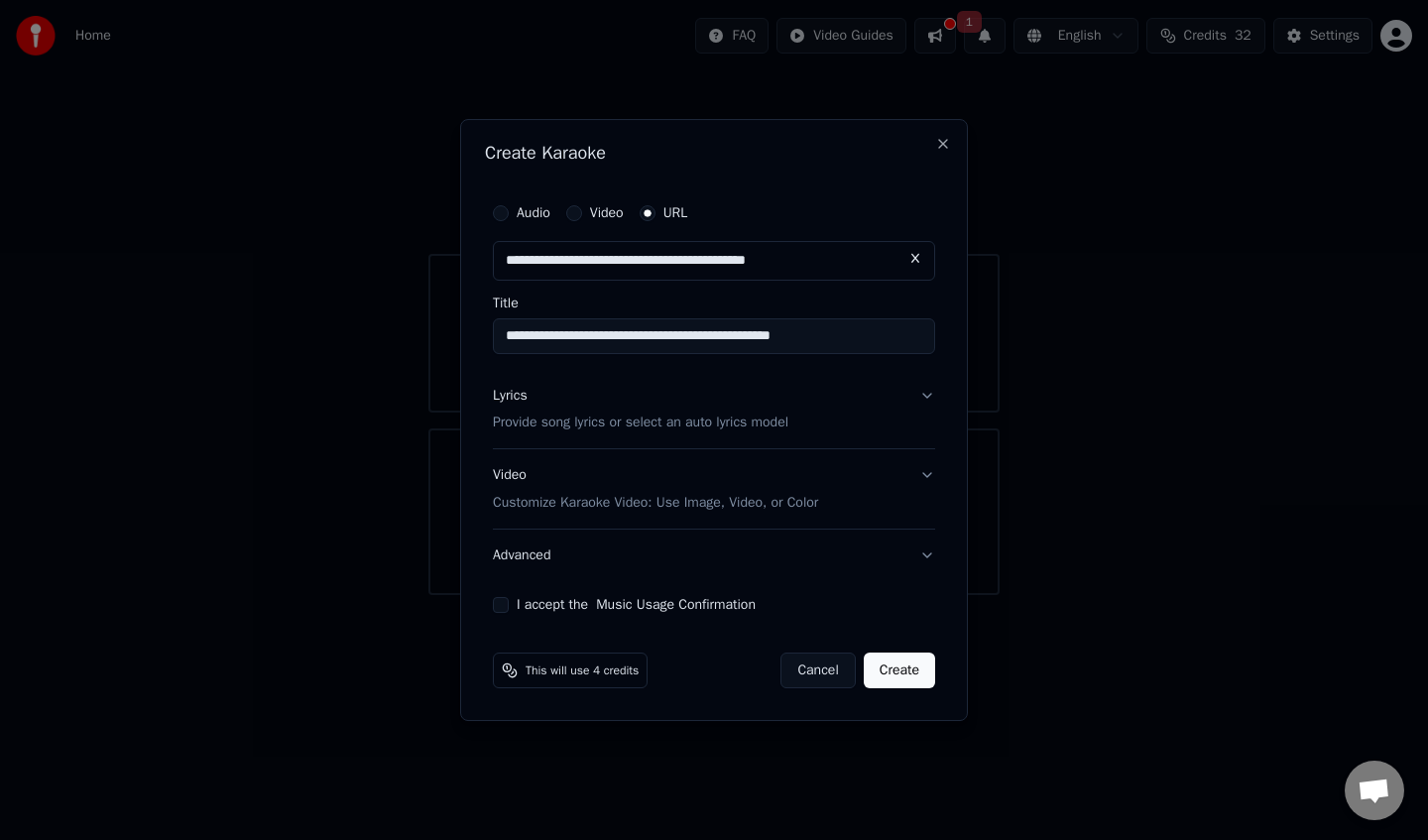 type on "**********" 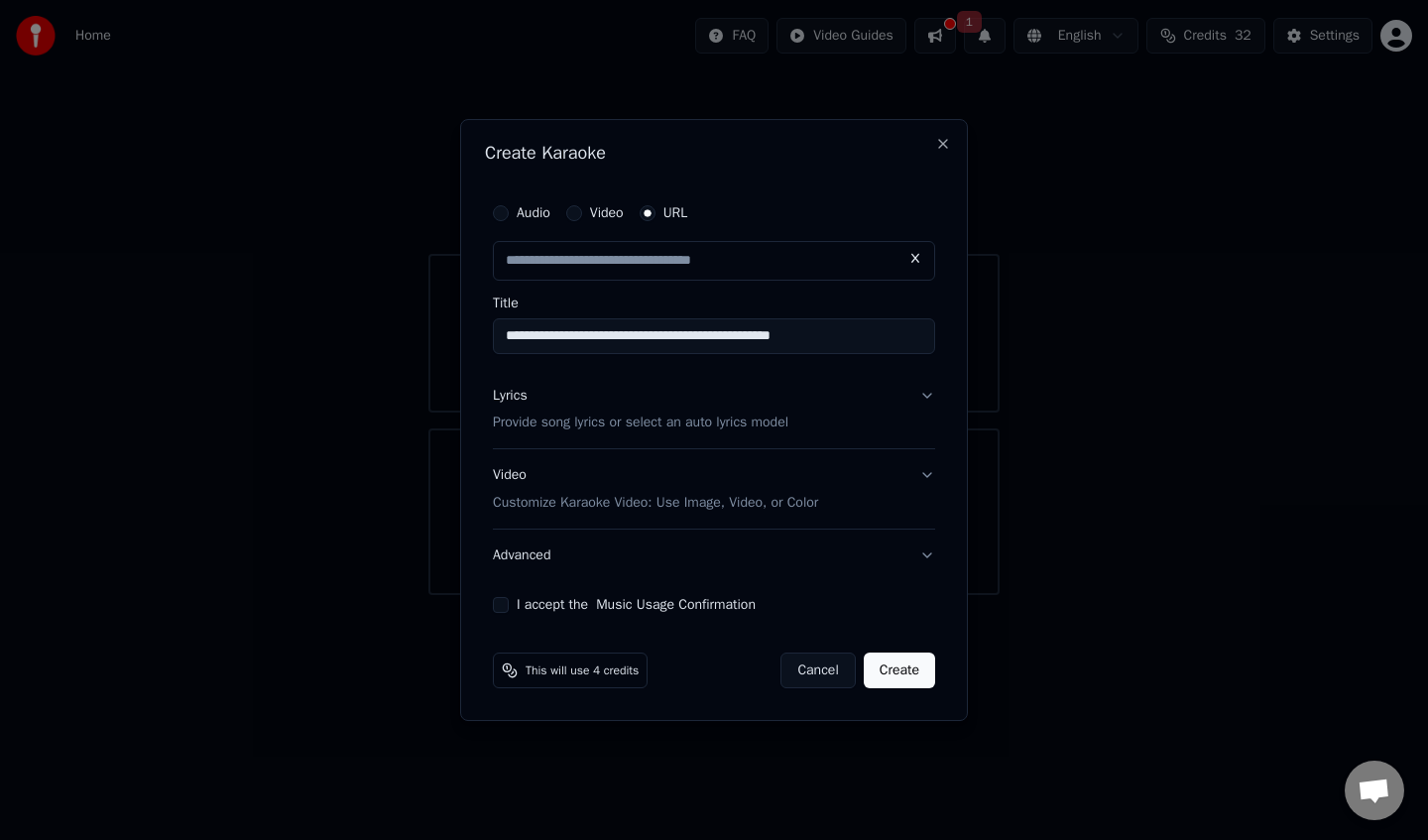 click on "Provide song lyrics or select an auto lyrics model" at bounding box center (641, 423) 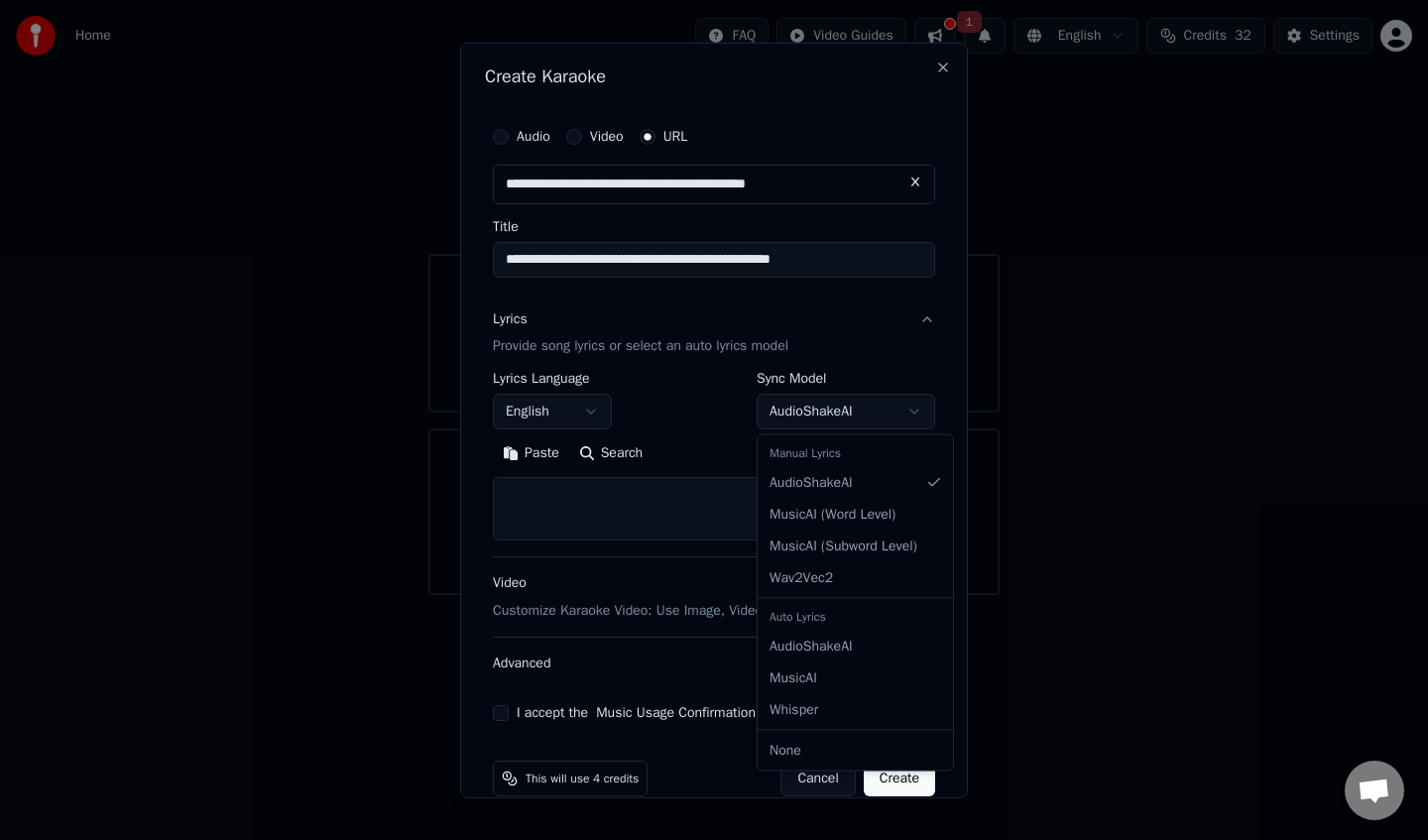 click on "**********" at bounding box center [714, 298] 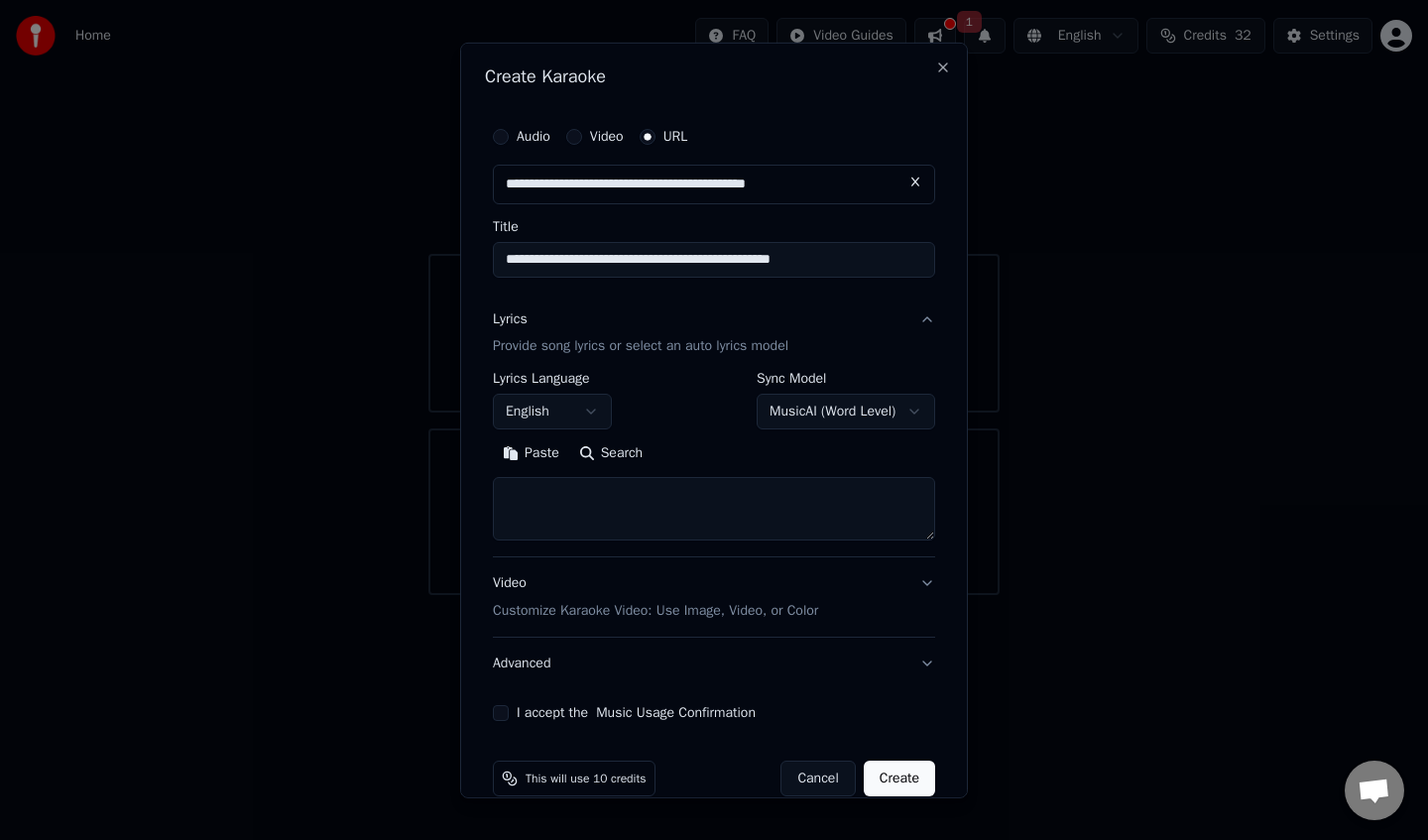 click on "**********" at bounding box center [714, 298] 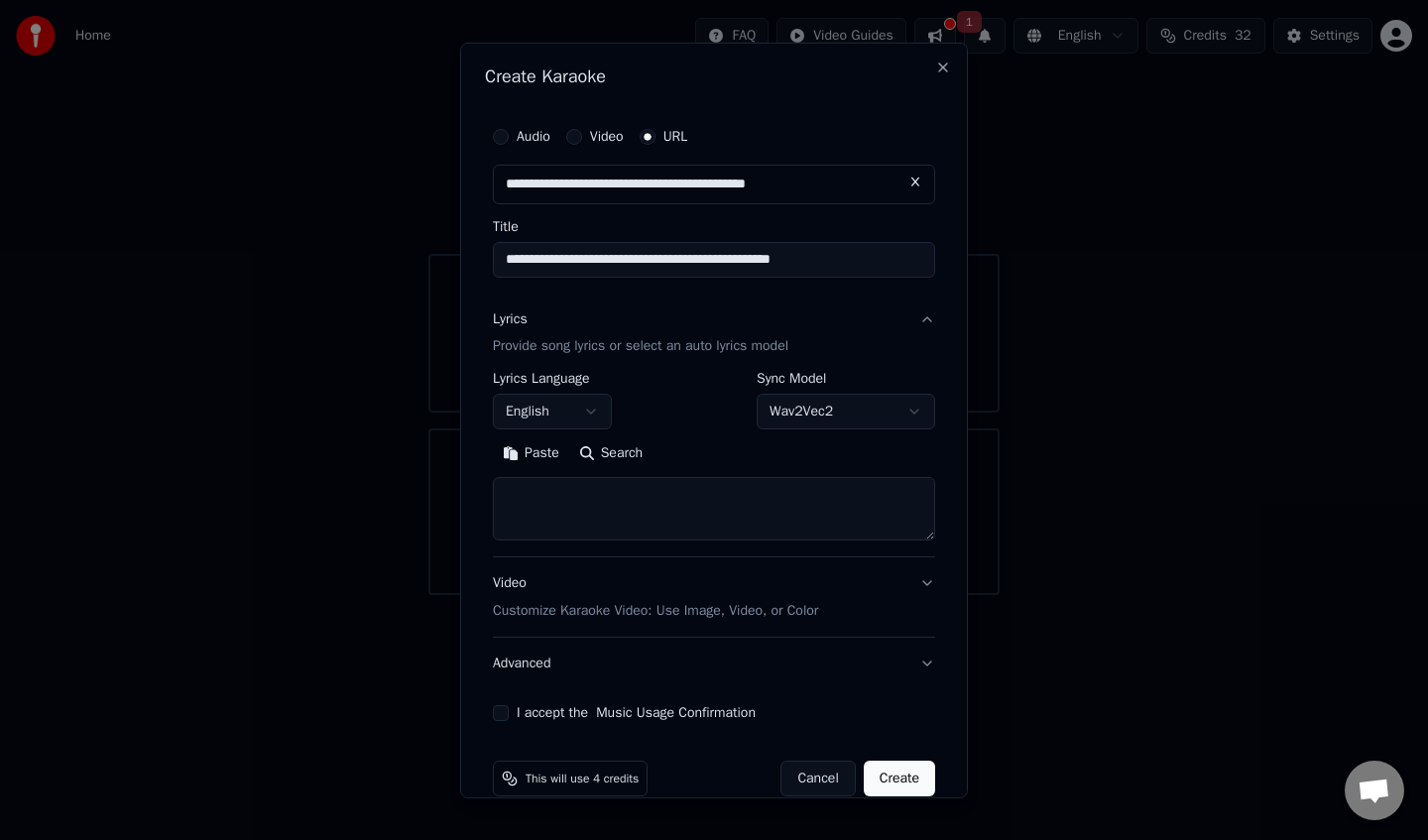 click on "**********" at bounding box center (714, 298) 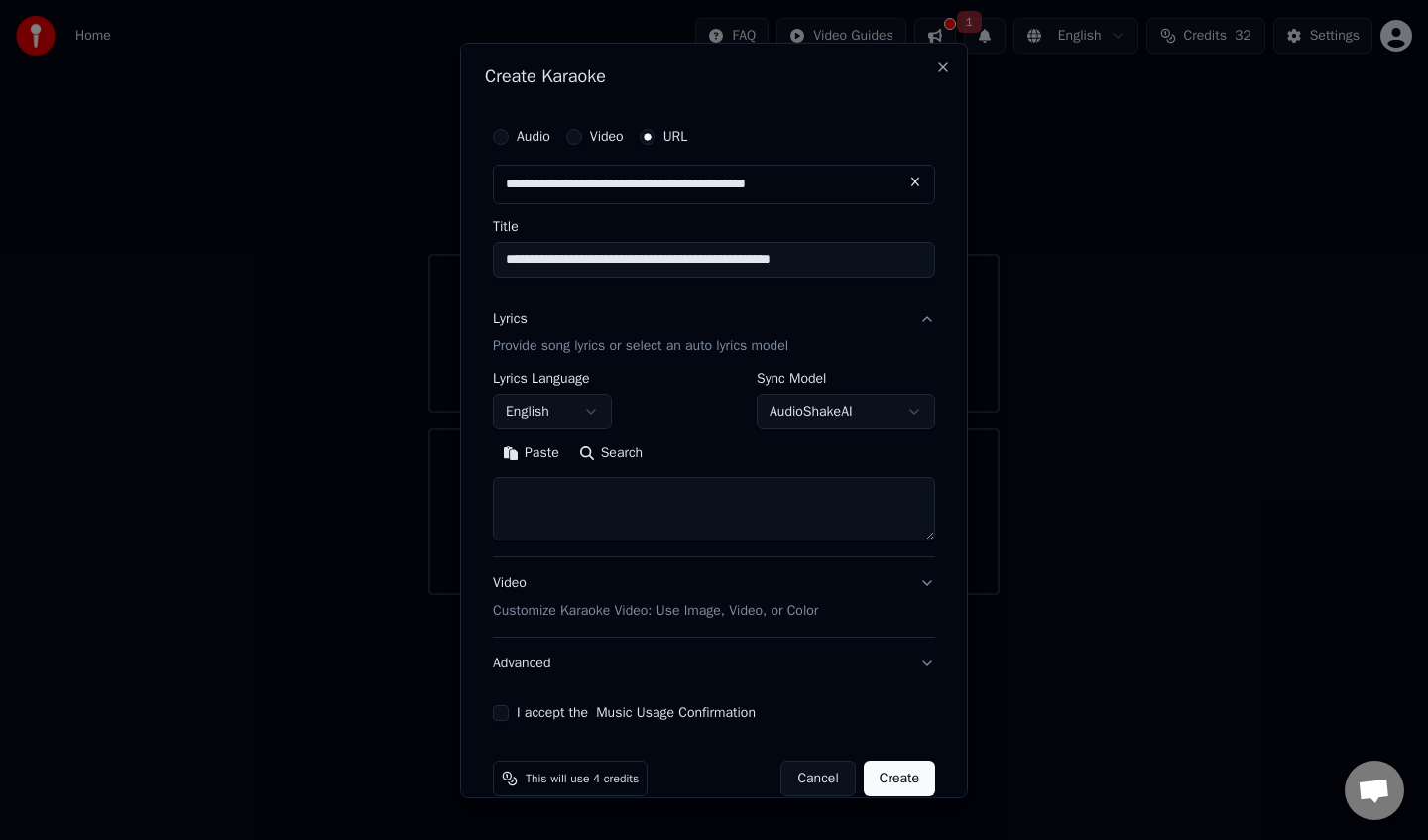 click on "**********" at bounding box center (714, 298) 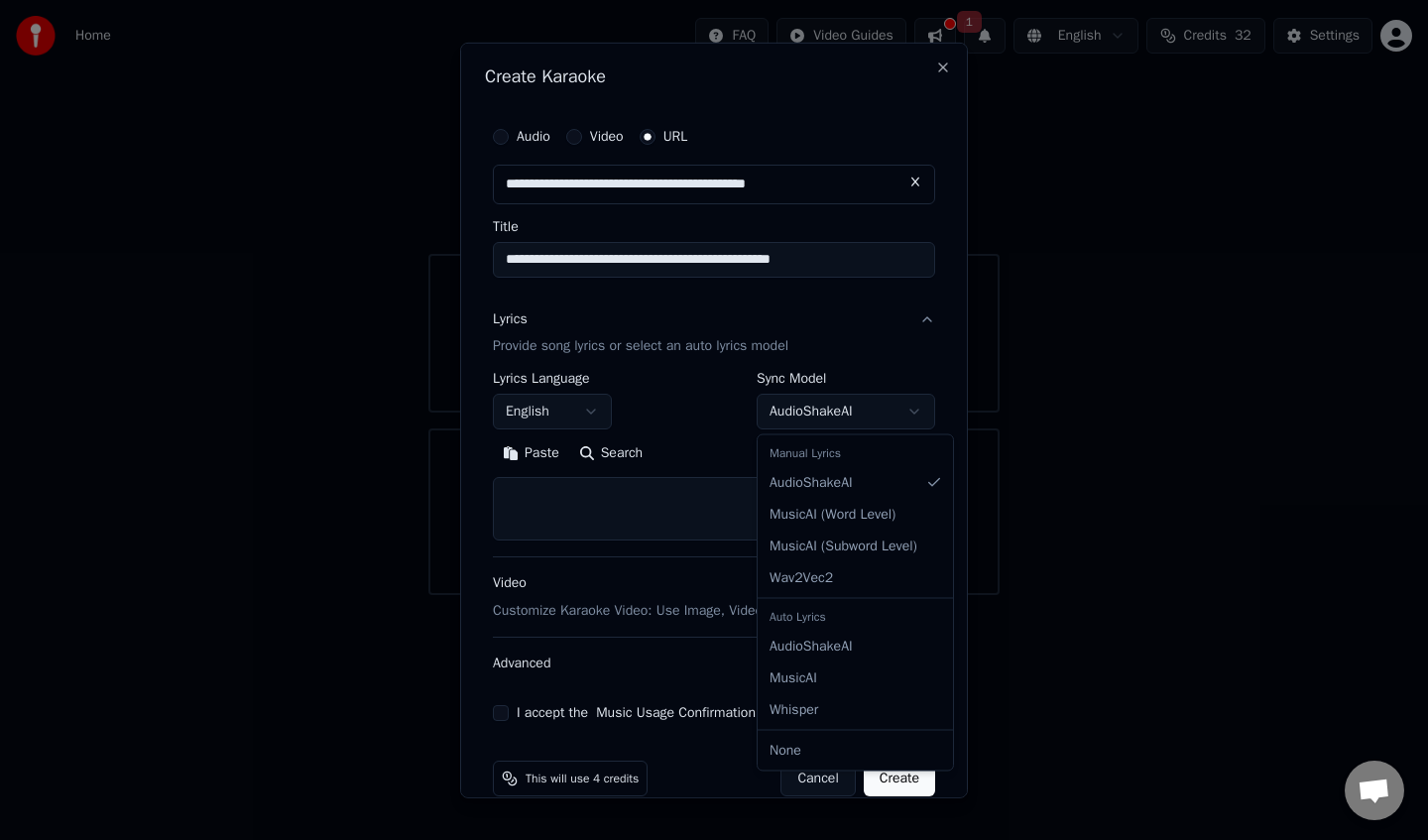 select on "********" 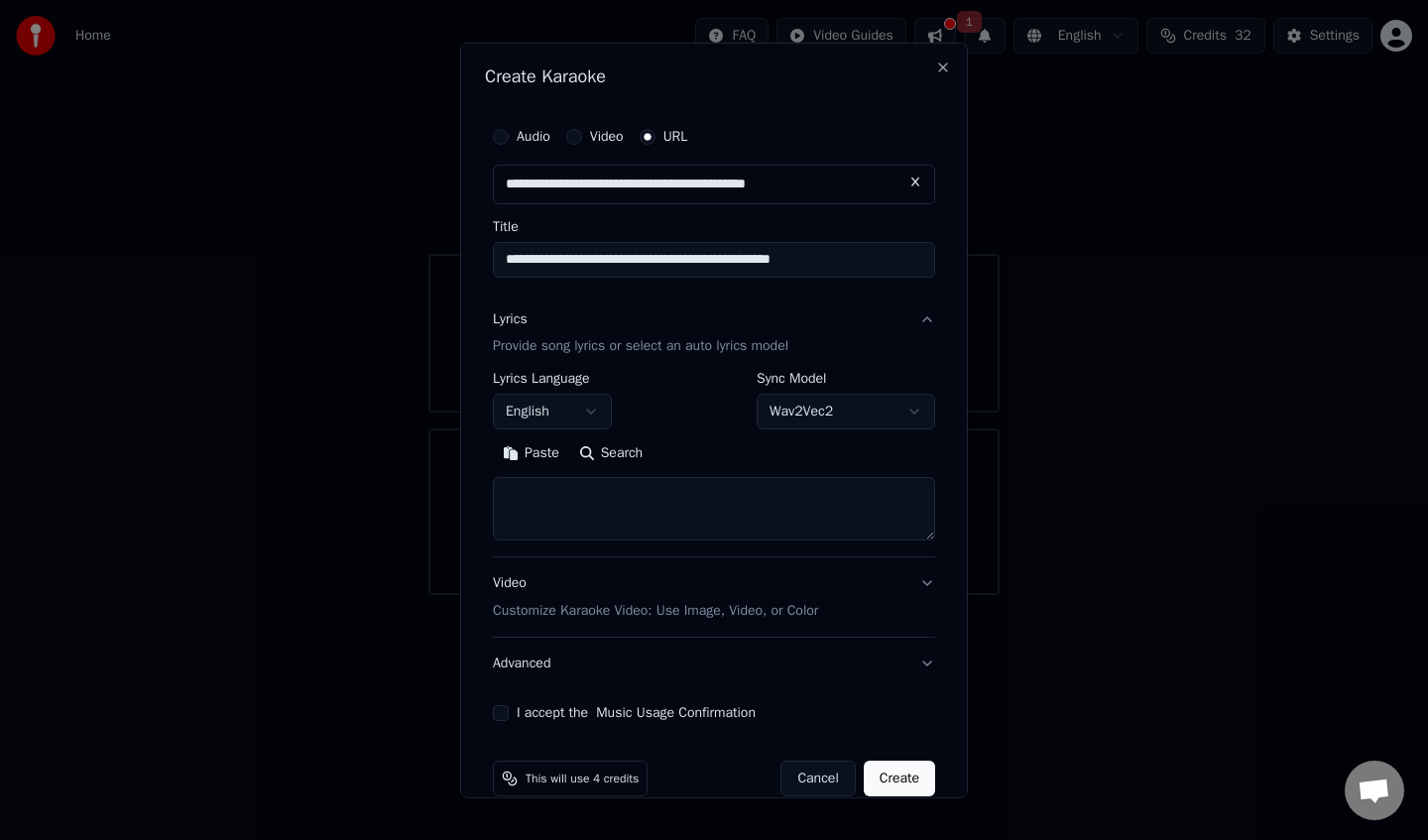 click on "Search" at bounding box center (611, 453) 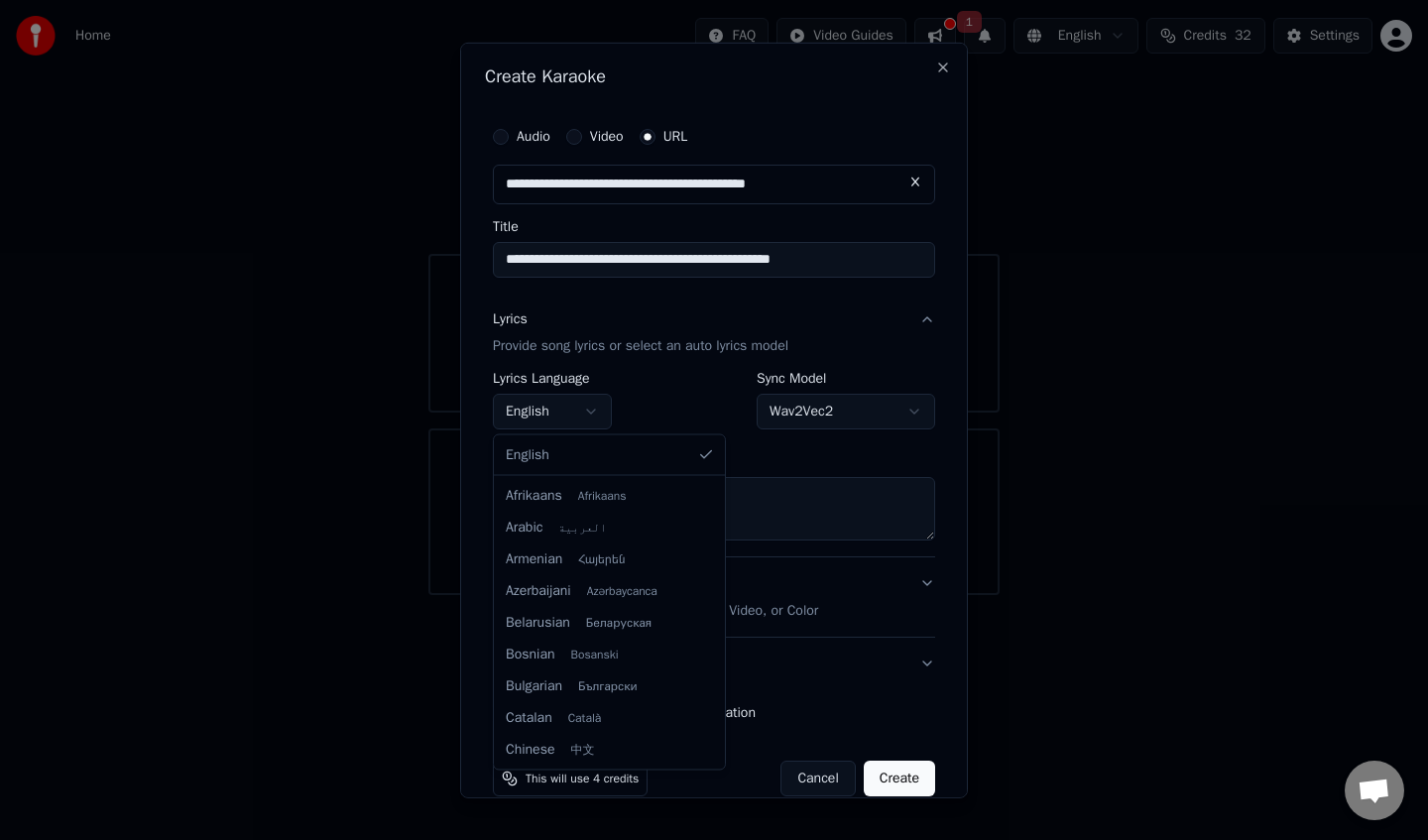 scroll, scrollTop: 32, scrollLeft: 0, axis: vertical 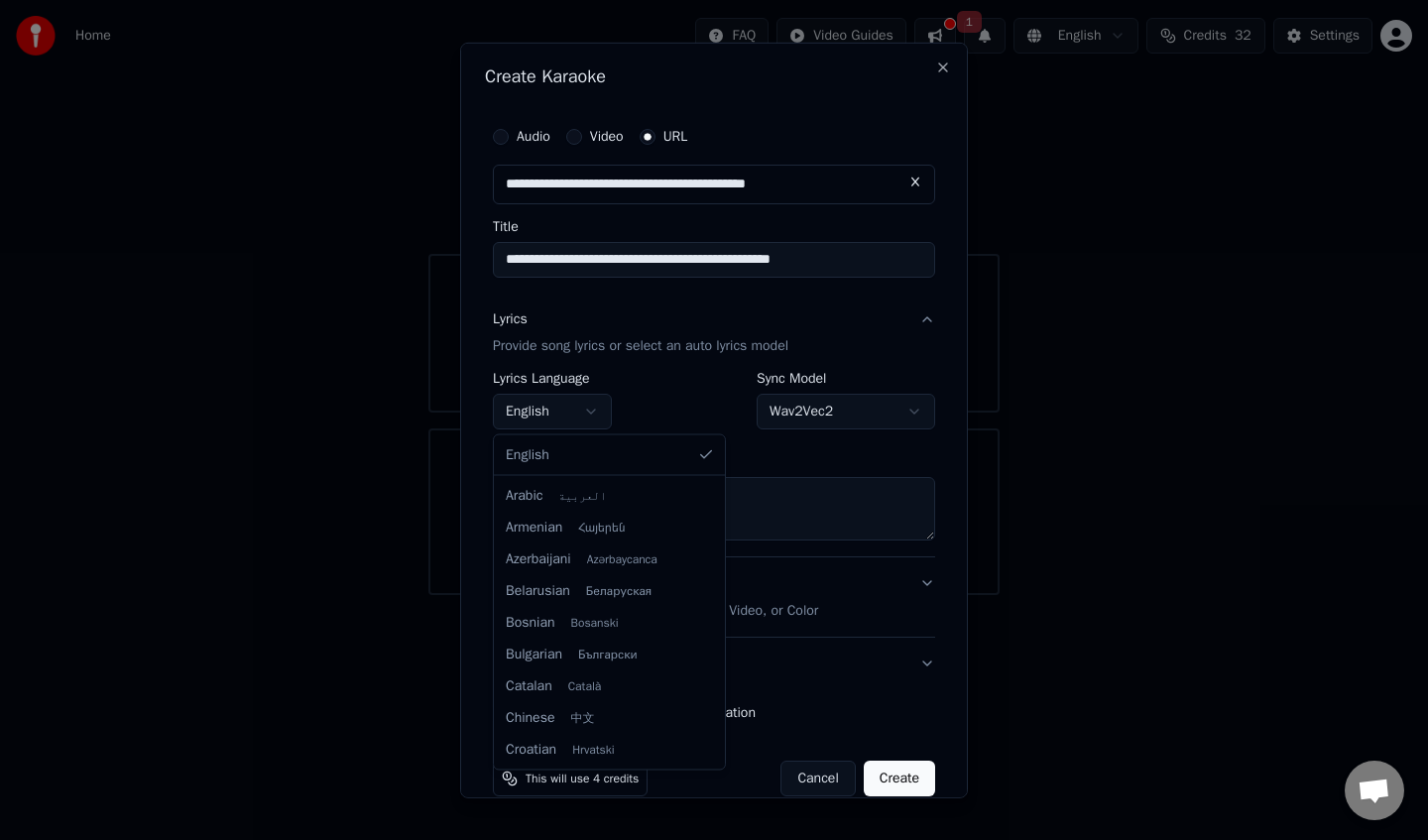 select on "**" 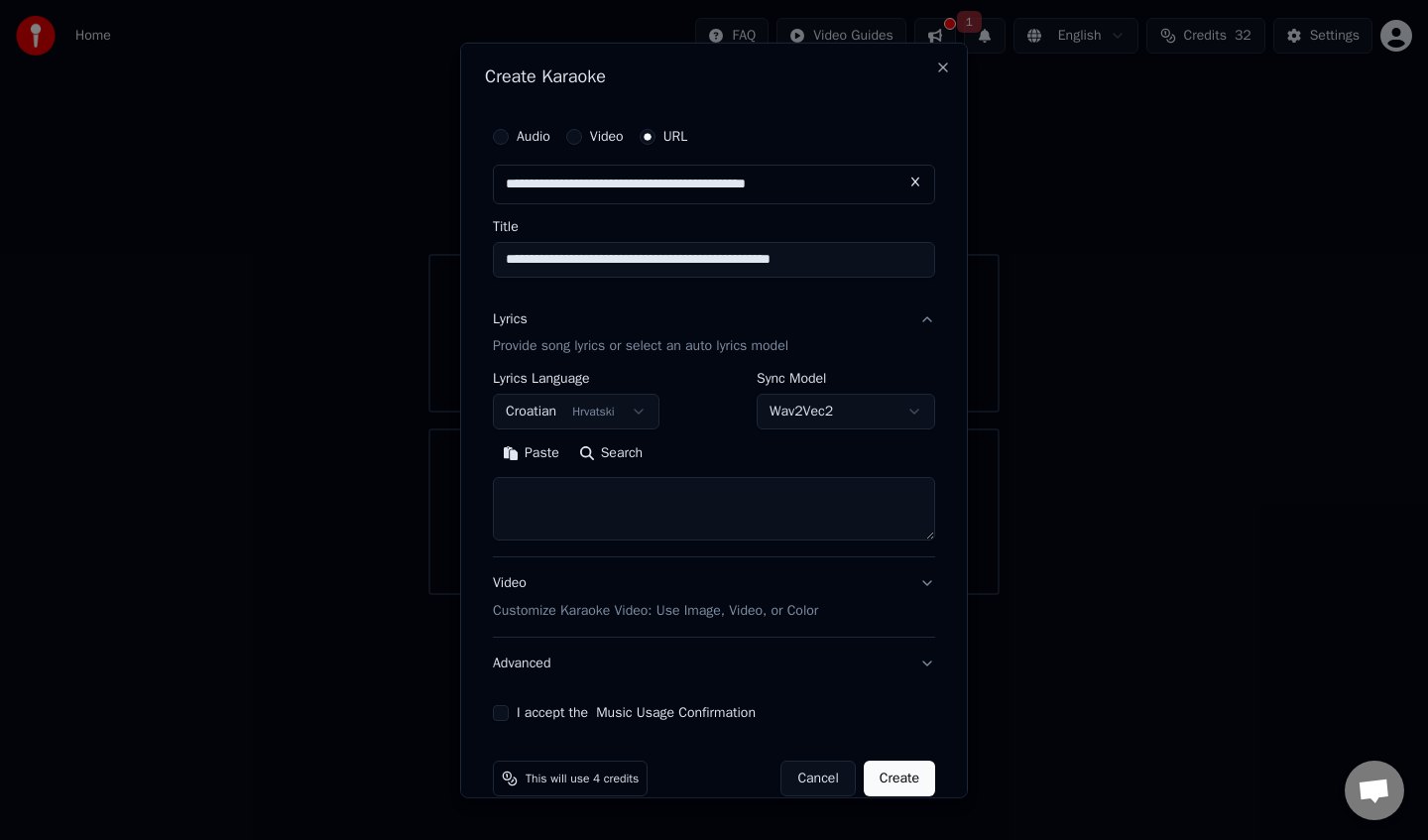 type 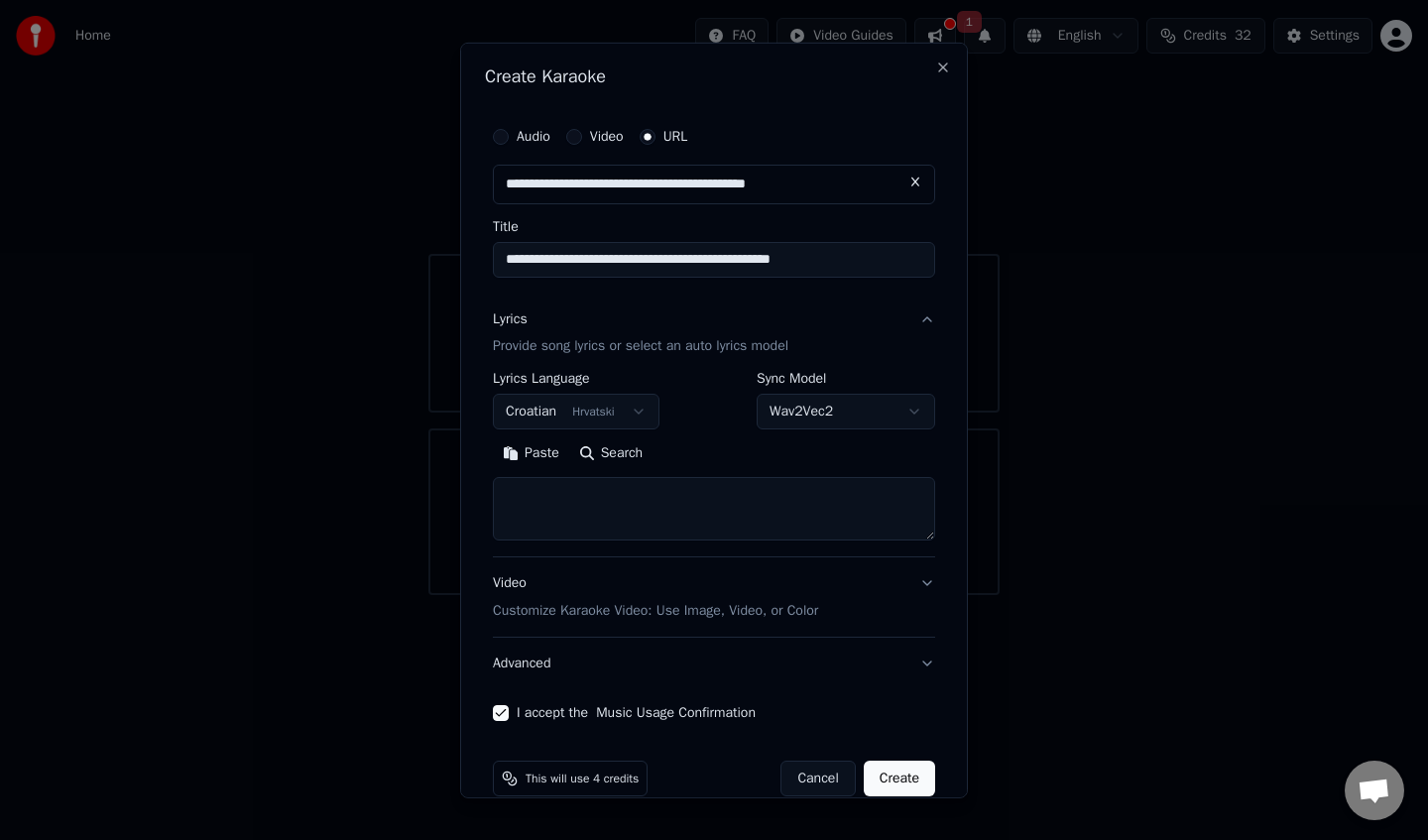 click on "**********" at bounding box center [714, 401] 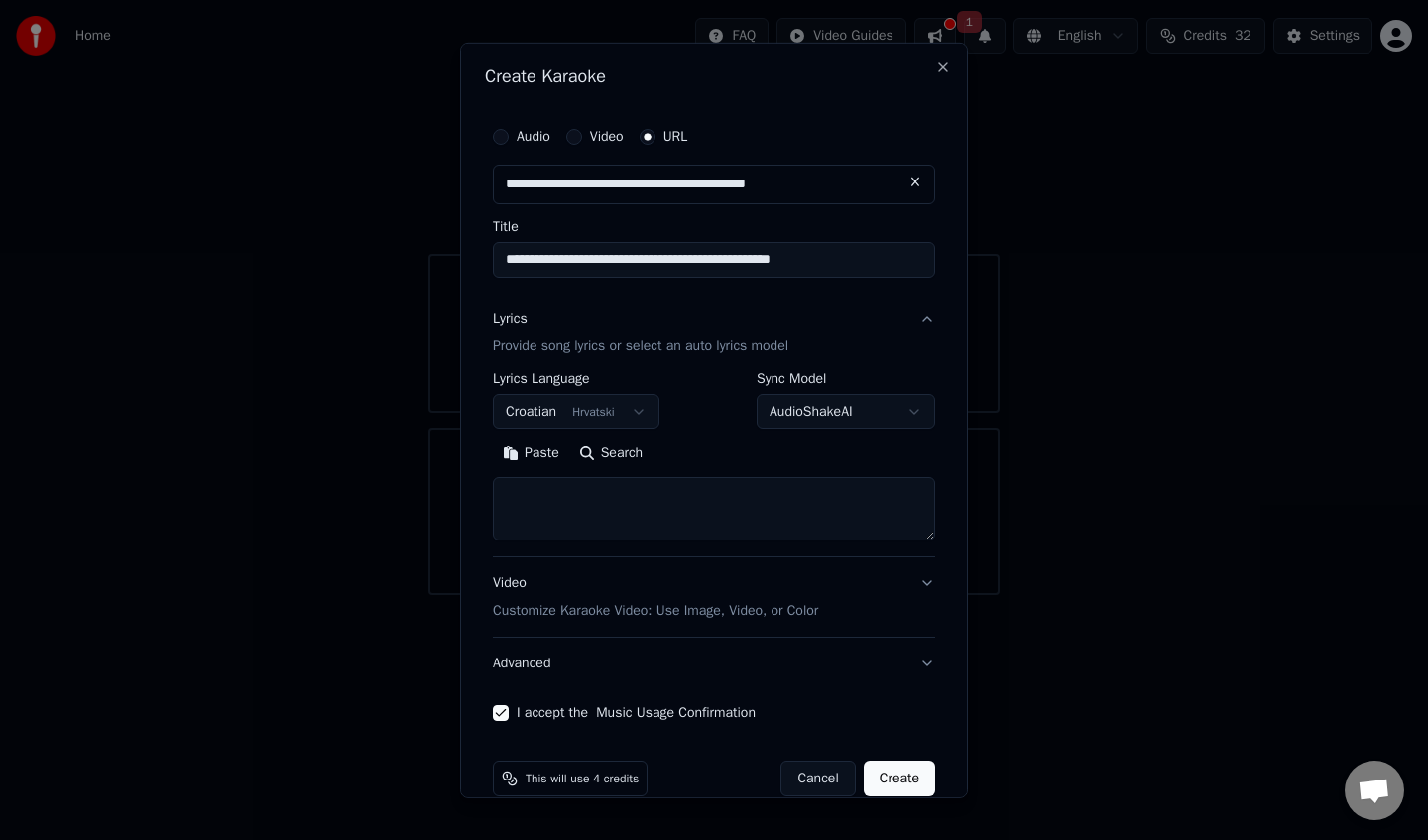 click on "Search" at bounding box center [611, 453] 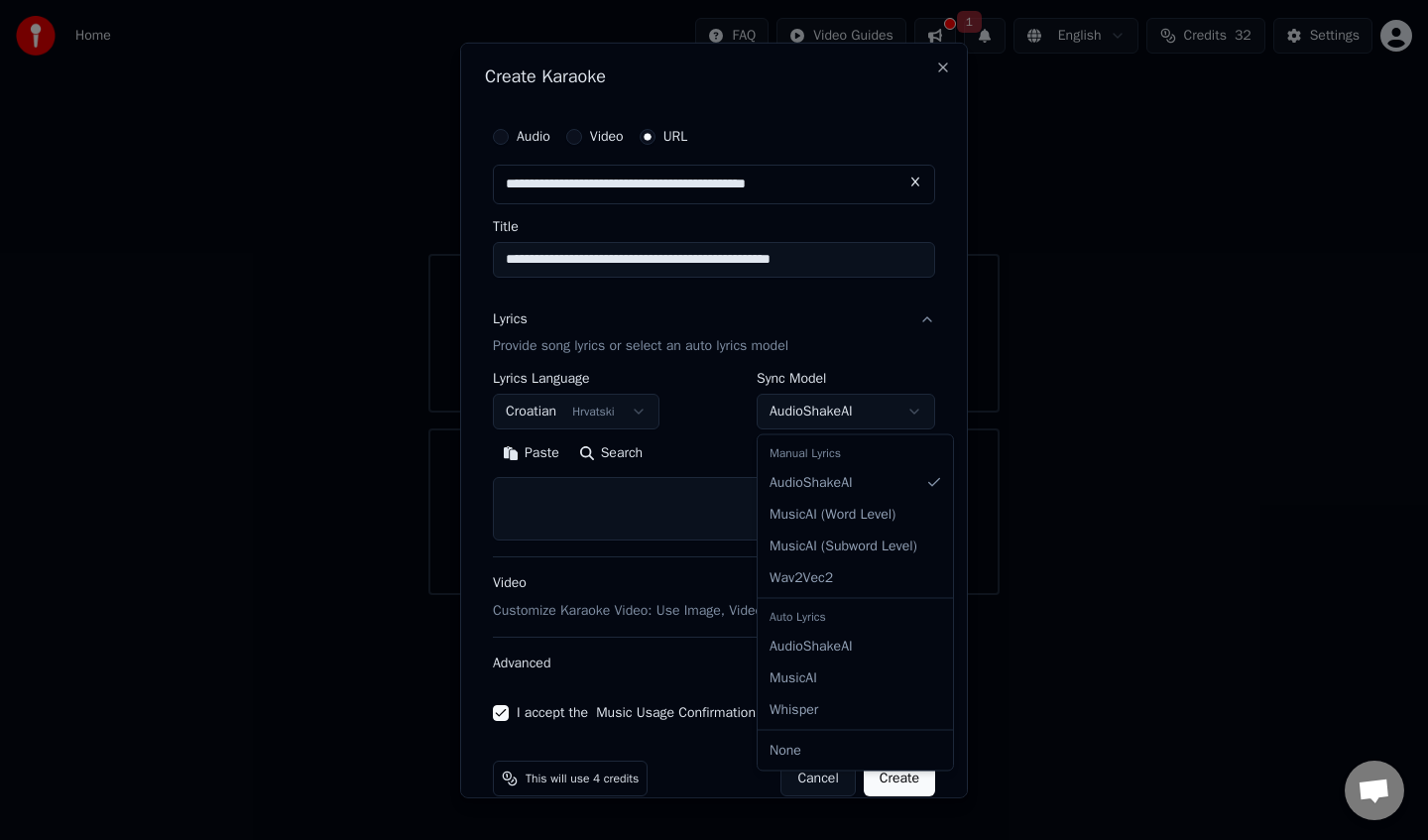 select on "********" 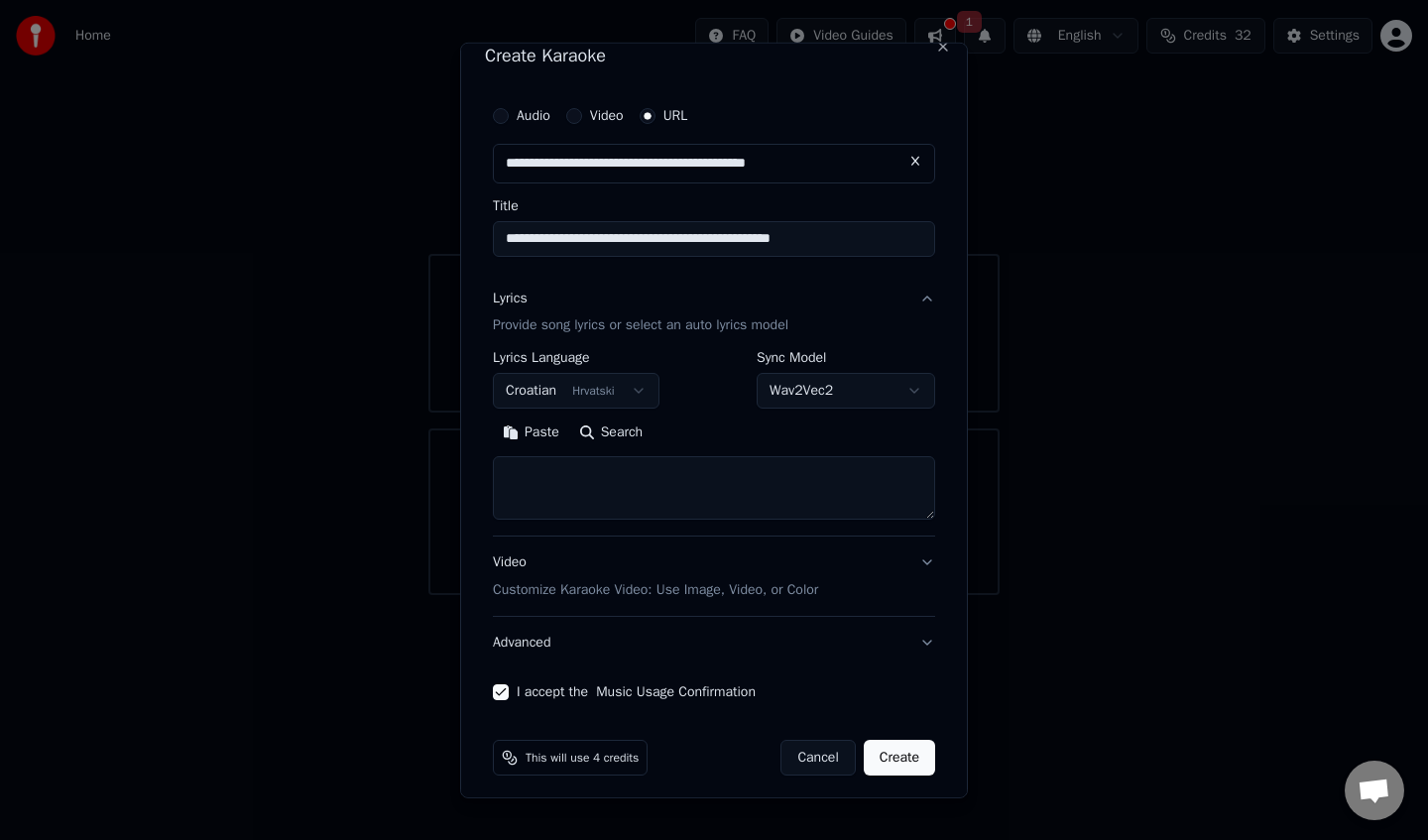 scroll, scrollTop: 31, scrollLeft: 0, axis: vertical 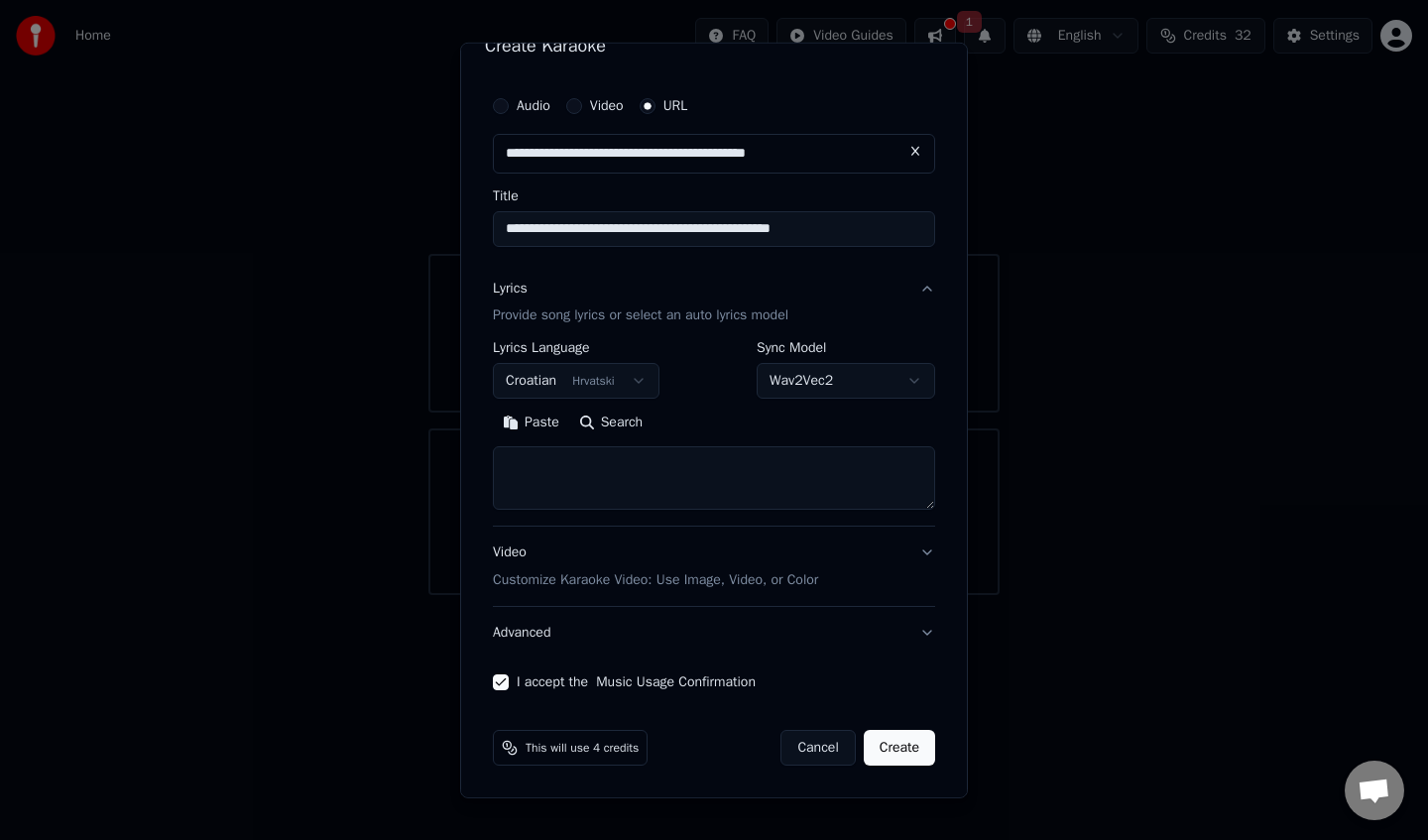 click on "Customize Karaoke Video: Use Image, Video, or Color" at bounding box center [655, 580] 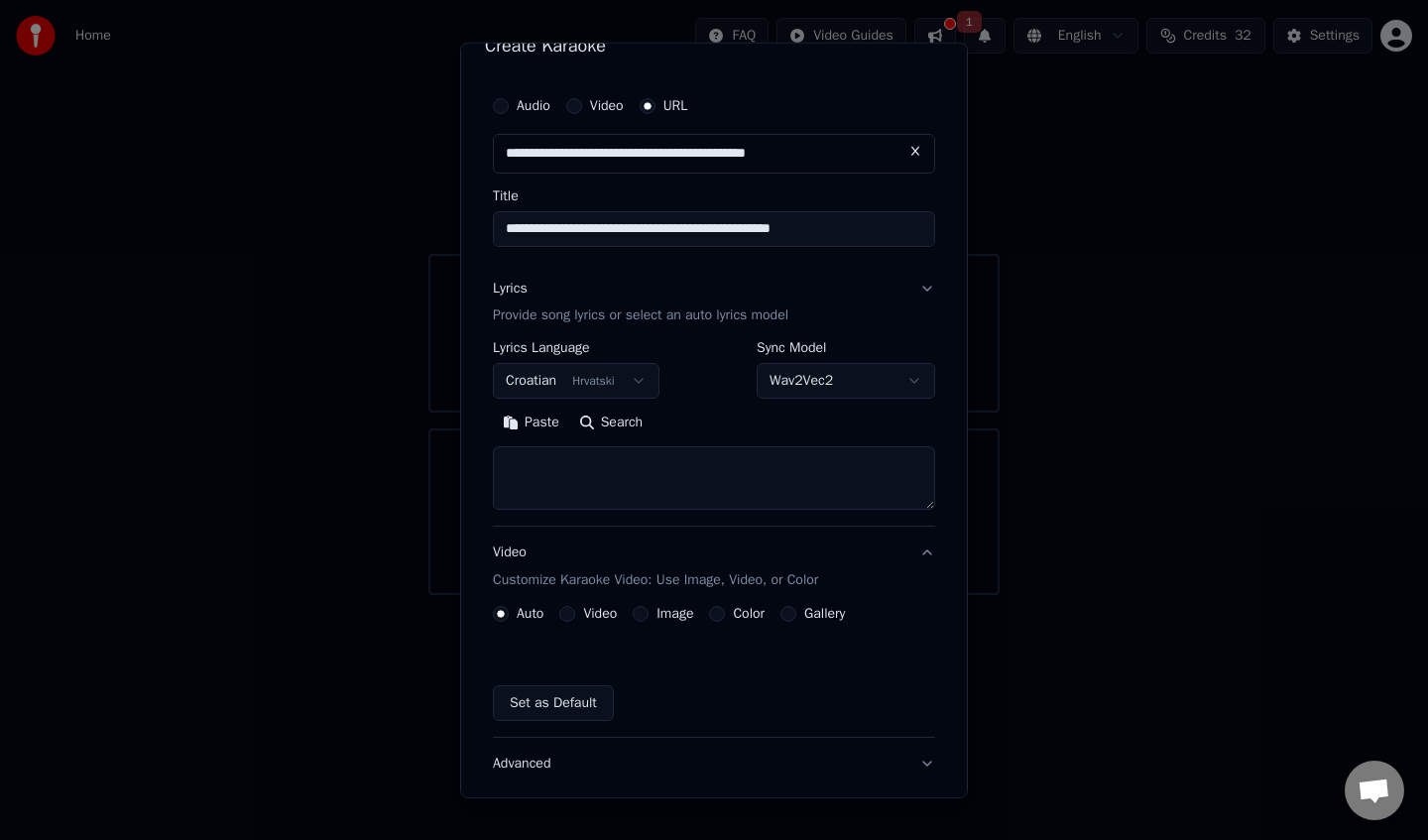 scroll, scrollTop: 0, scrollLeft: 0, axis: both 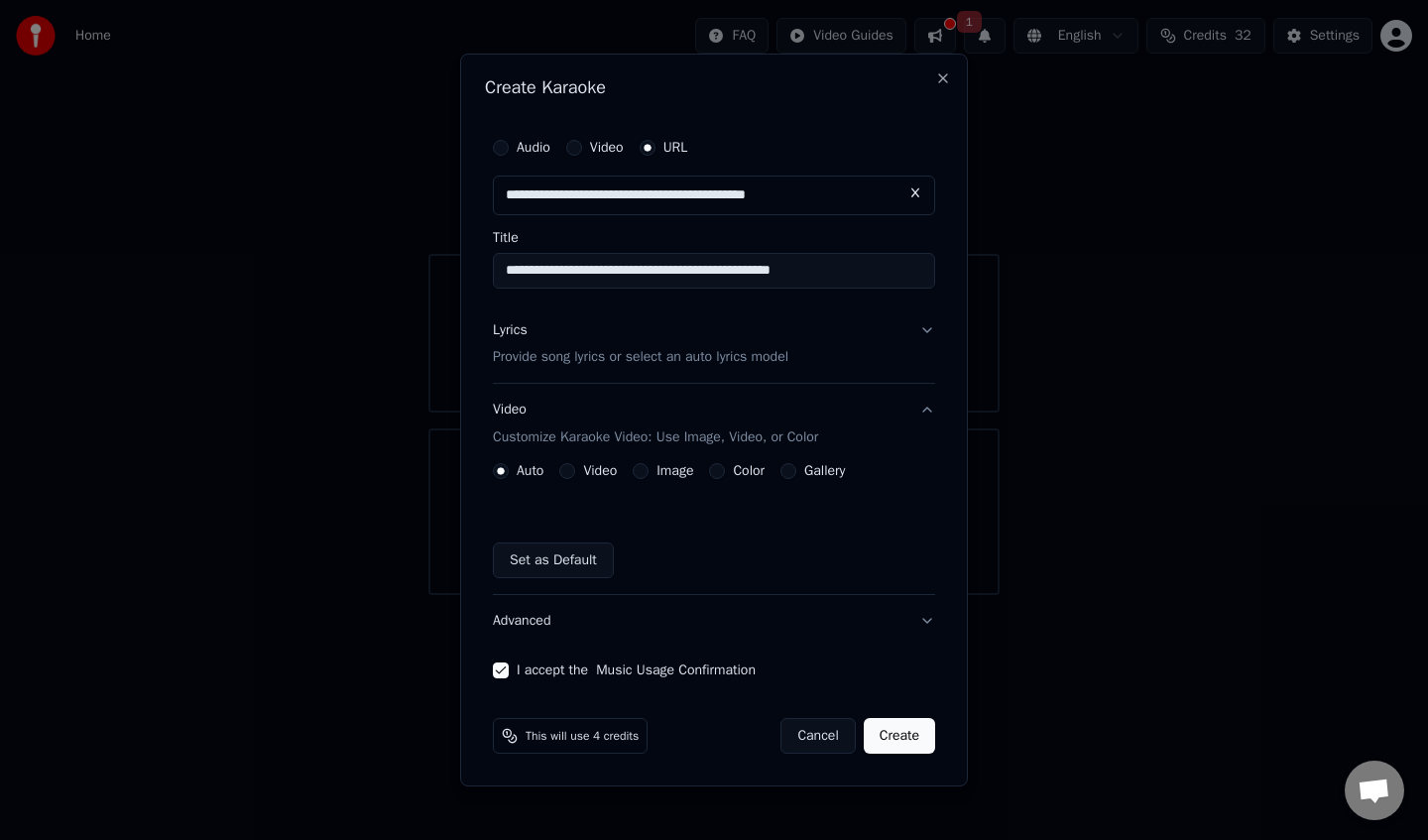 click on "Color" at bounding box center (717, 471) 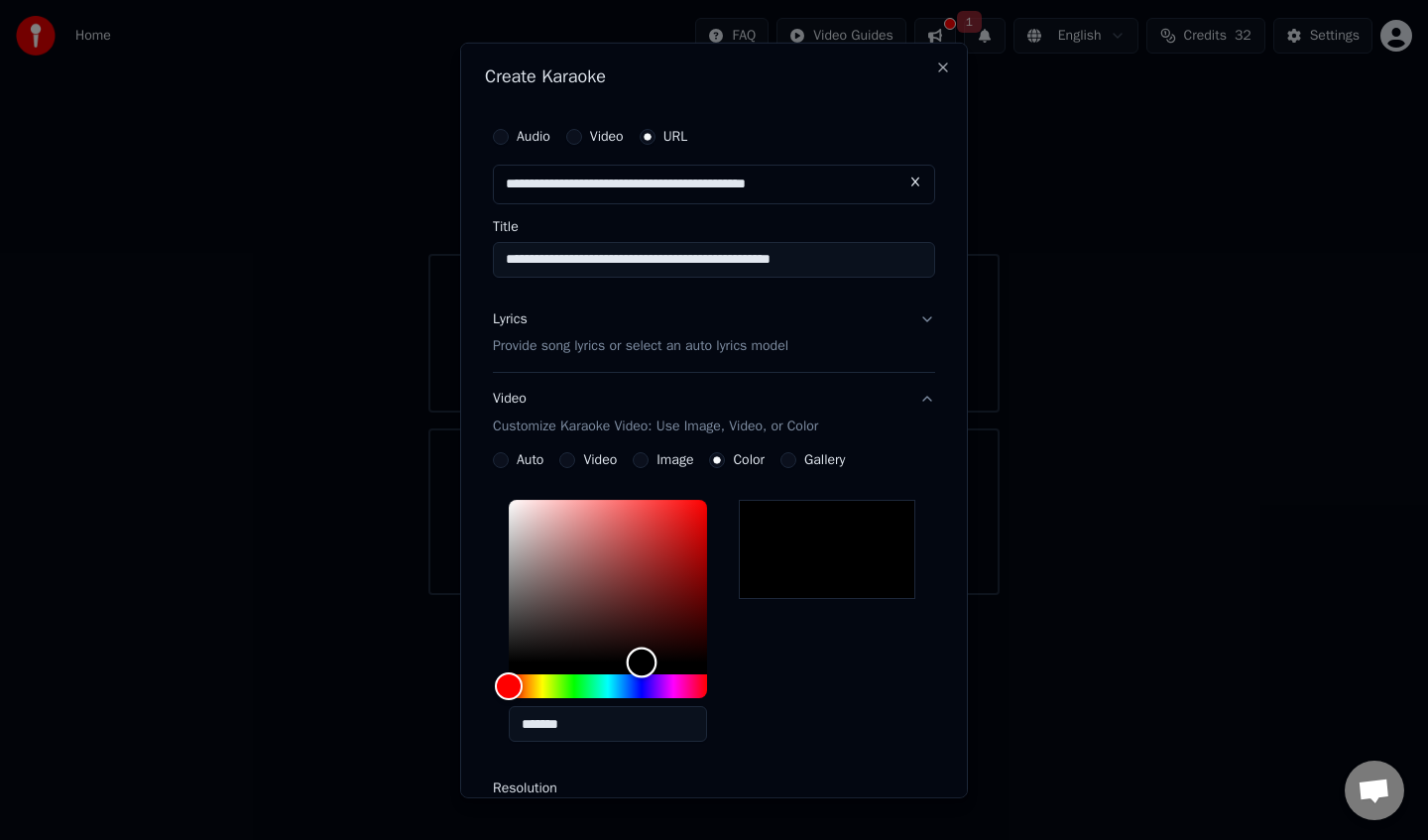 drag, startPoint x: 574, startPoint y: 611, endPoint x: 639, endPoint y: 681, distance: 95.52487 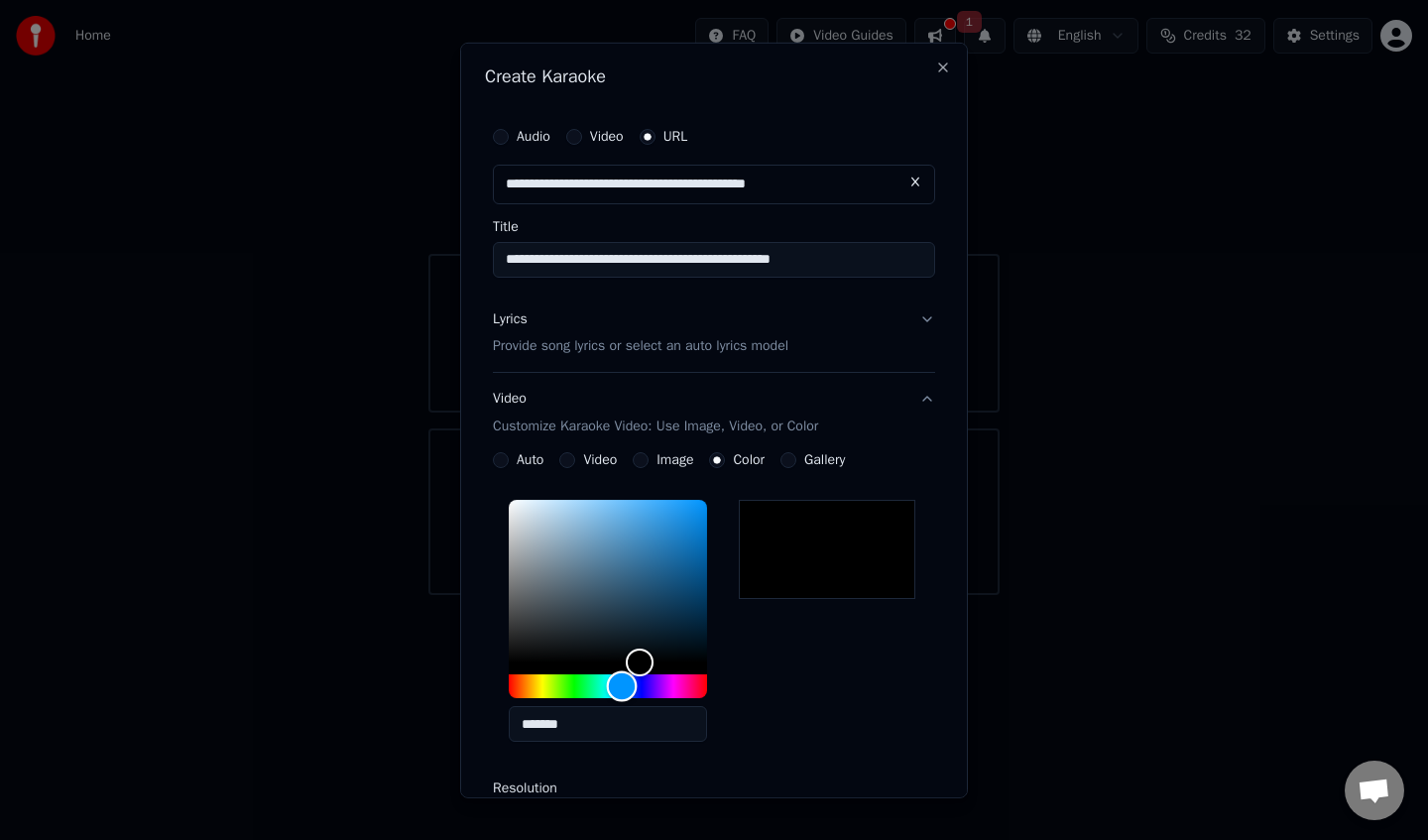 drag, startPoint x: 639, startPoint y: 681, endPoint x: 621, endPoint y: 686, distance: 18.681542 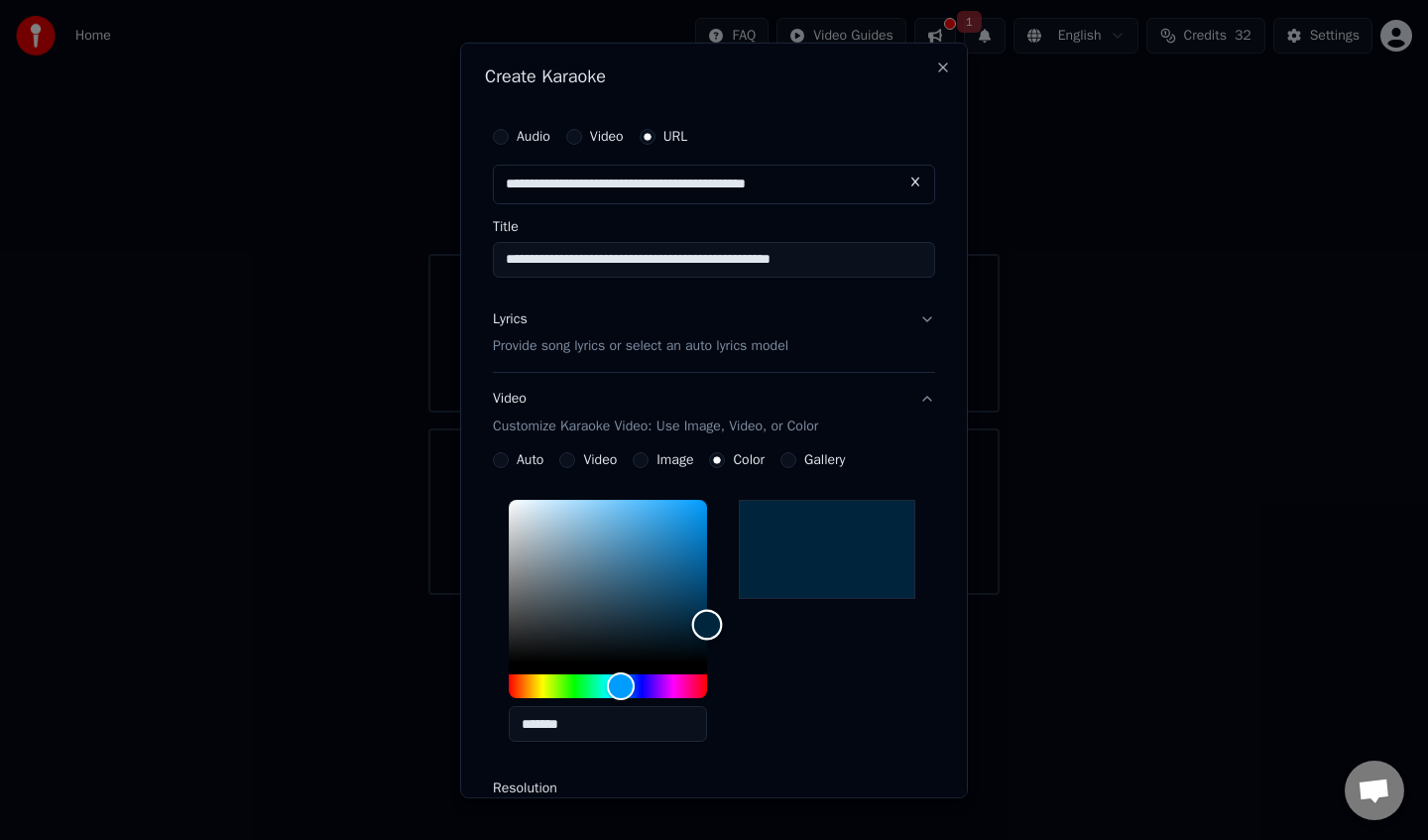 type on "*******" 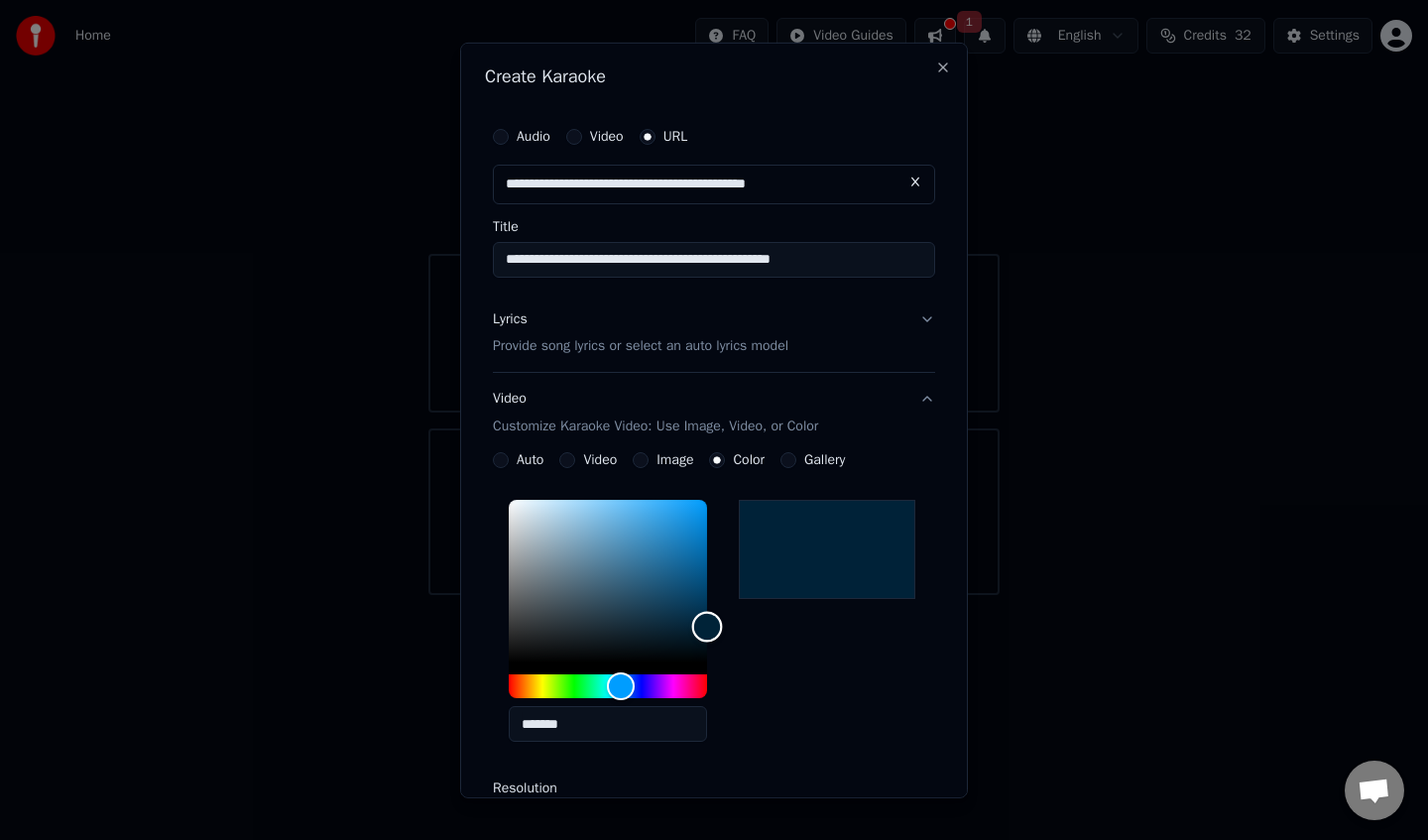 drag, startPoint x: 643, startPoint y: 515, endPoint x: 716, endPoint y: 627, distance: 133.68994 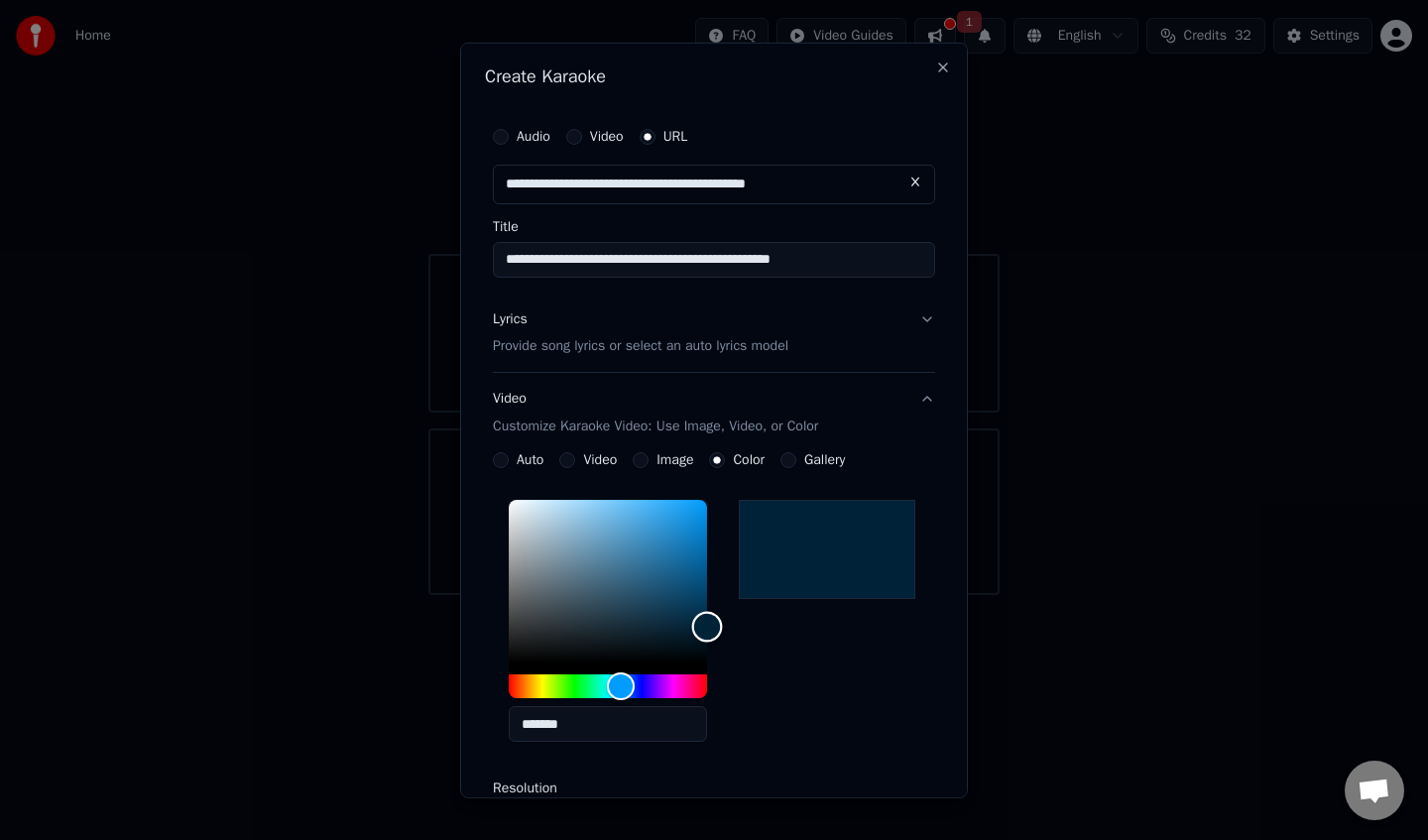click at bounding box center (608, 581) 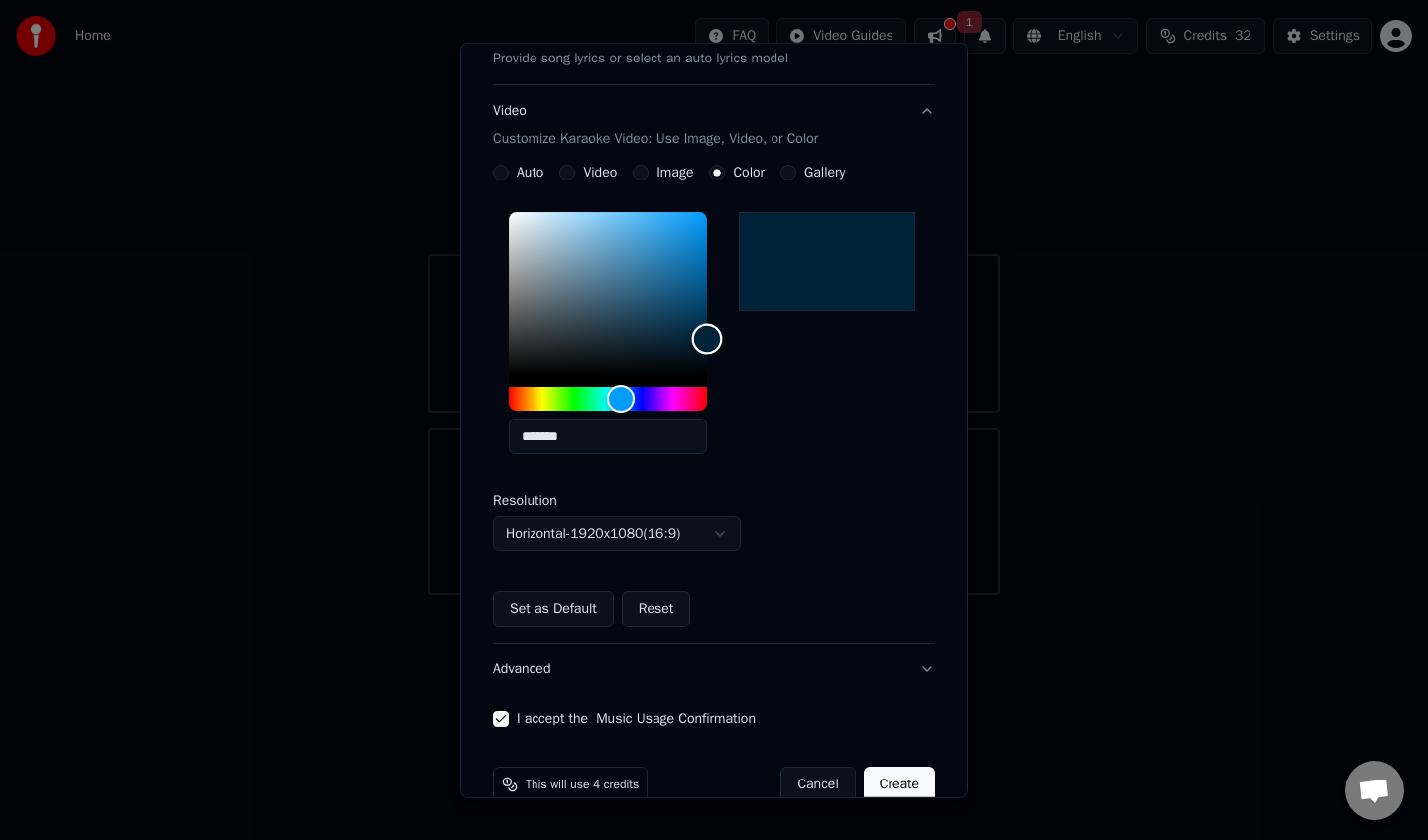 scroll, scrollTop: 324, scrollLeft: 0, axis: vertical 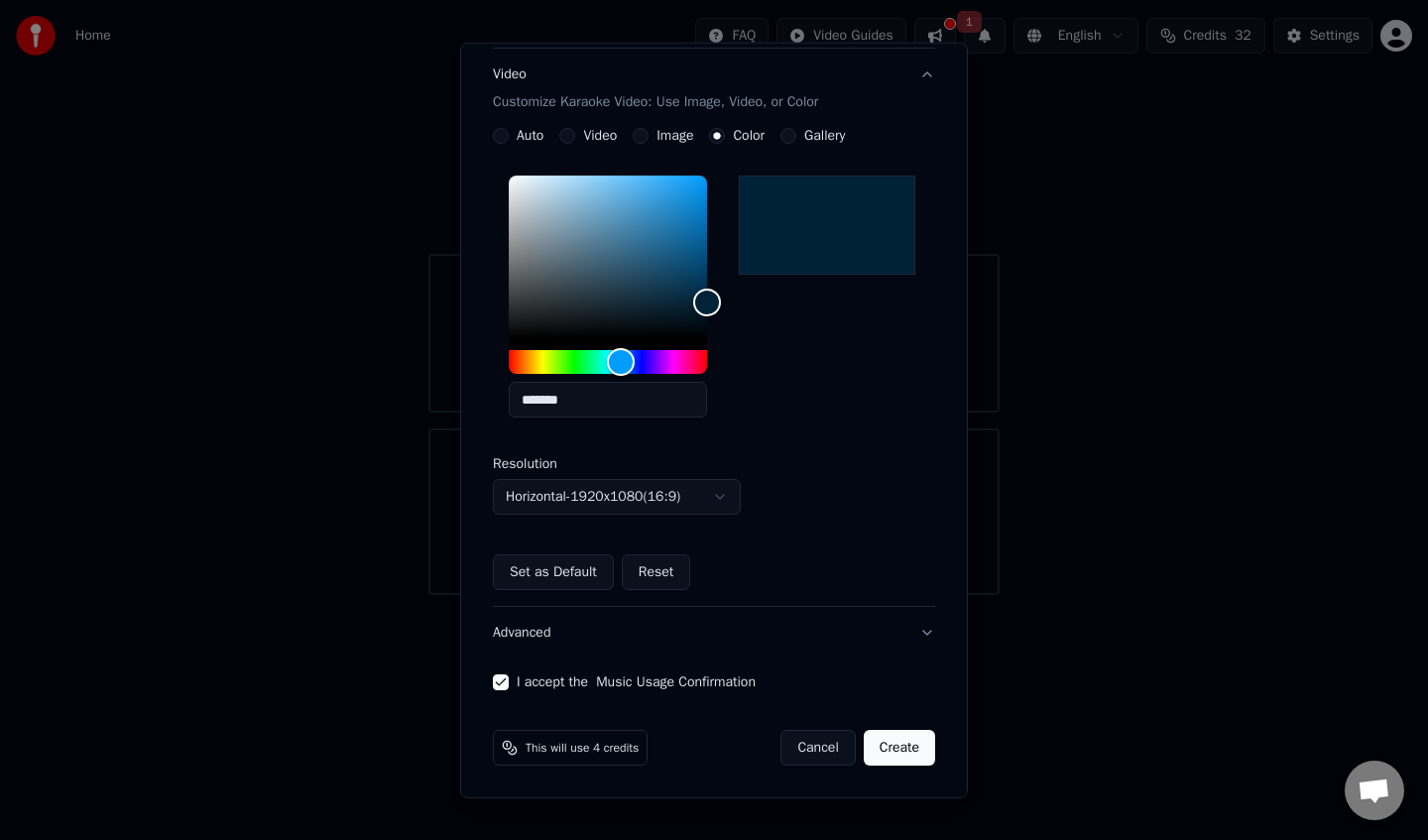 click on "Create" at bounding box center [899, 748] 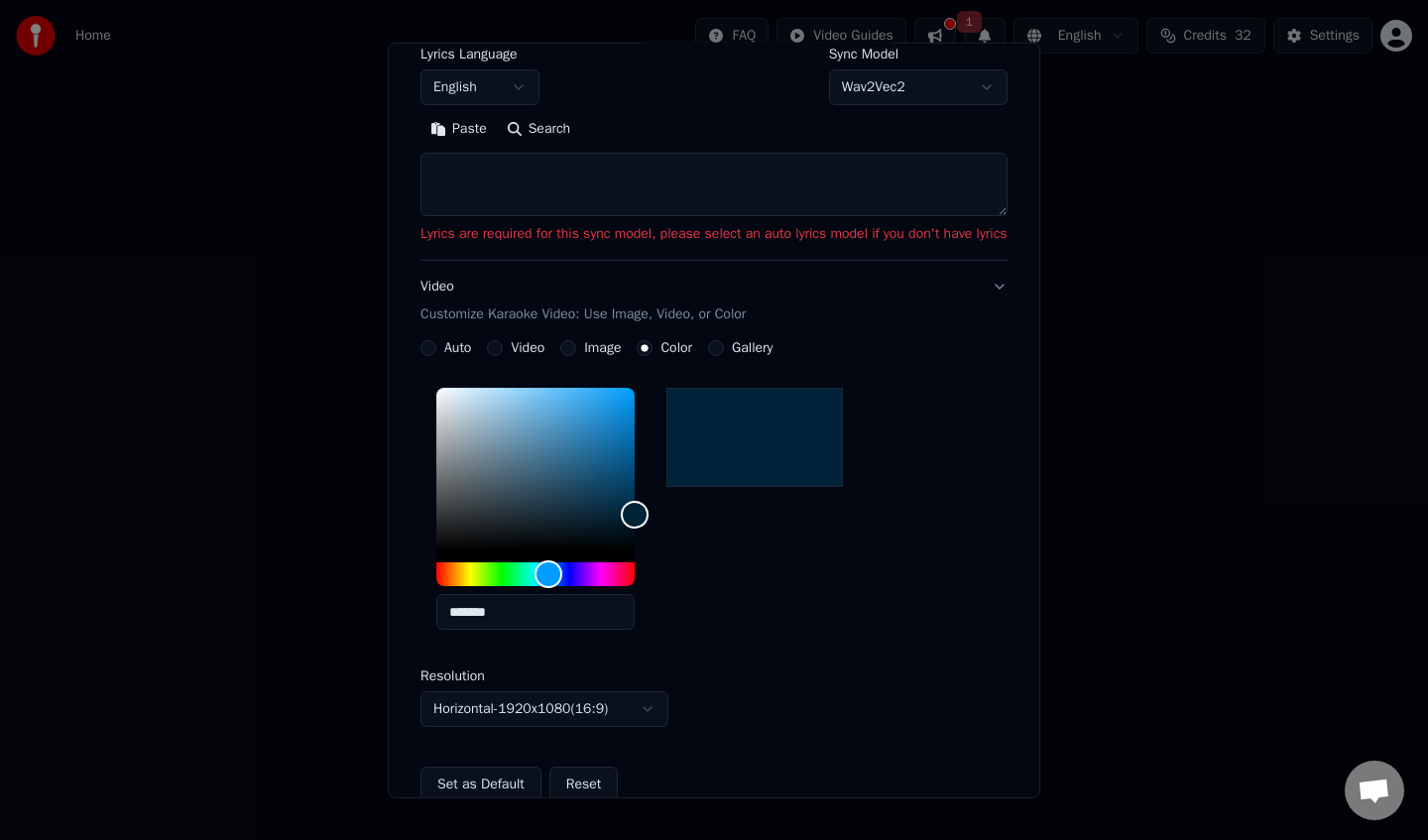 scroll, scrollTop: 59, scrollLeft: 0, axis: vertical 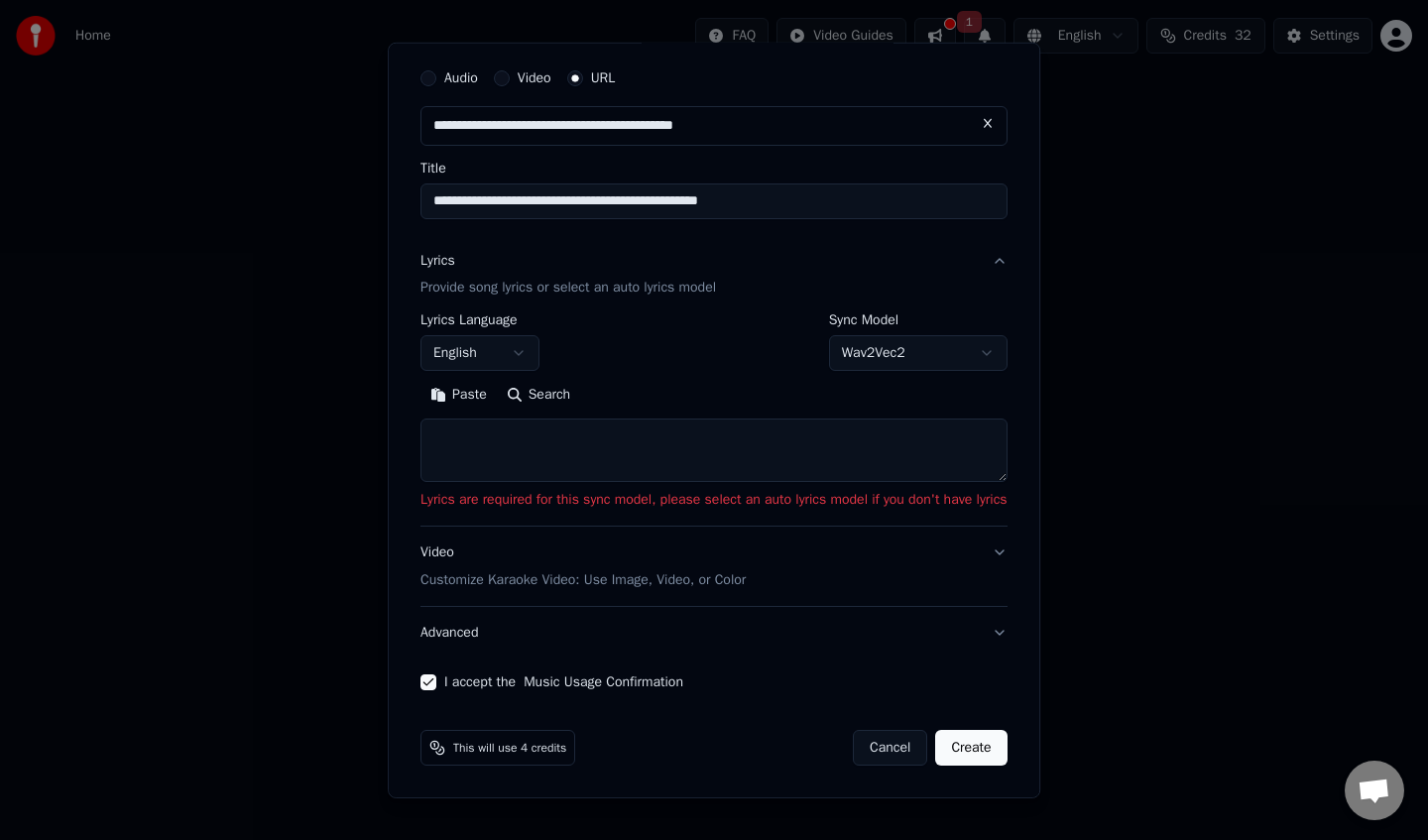 click on "Wav2Vec2" at bounding box center (918, 353) 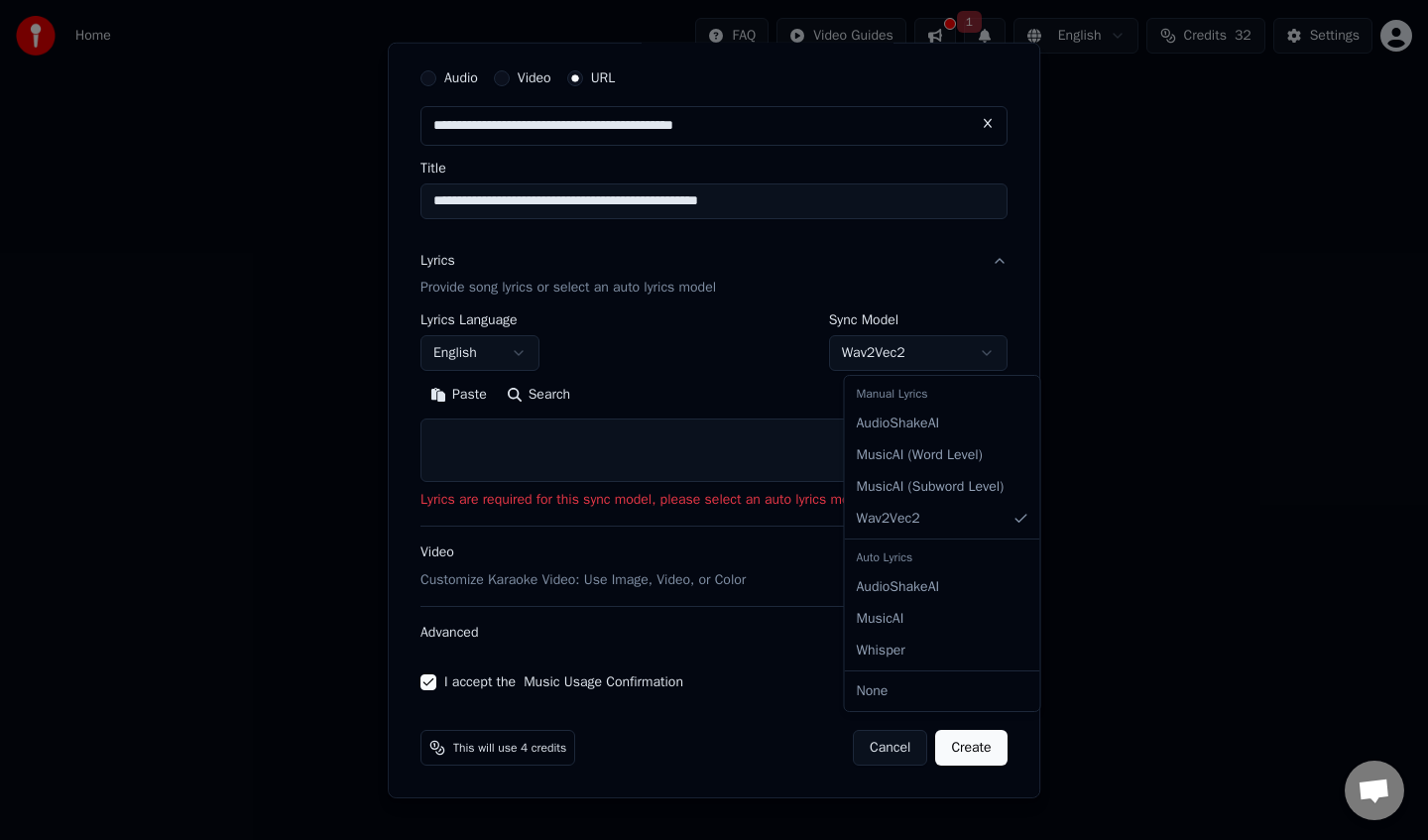 select on "**********" 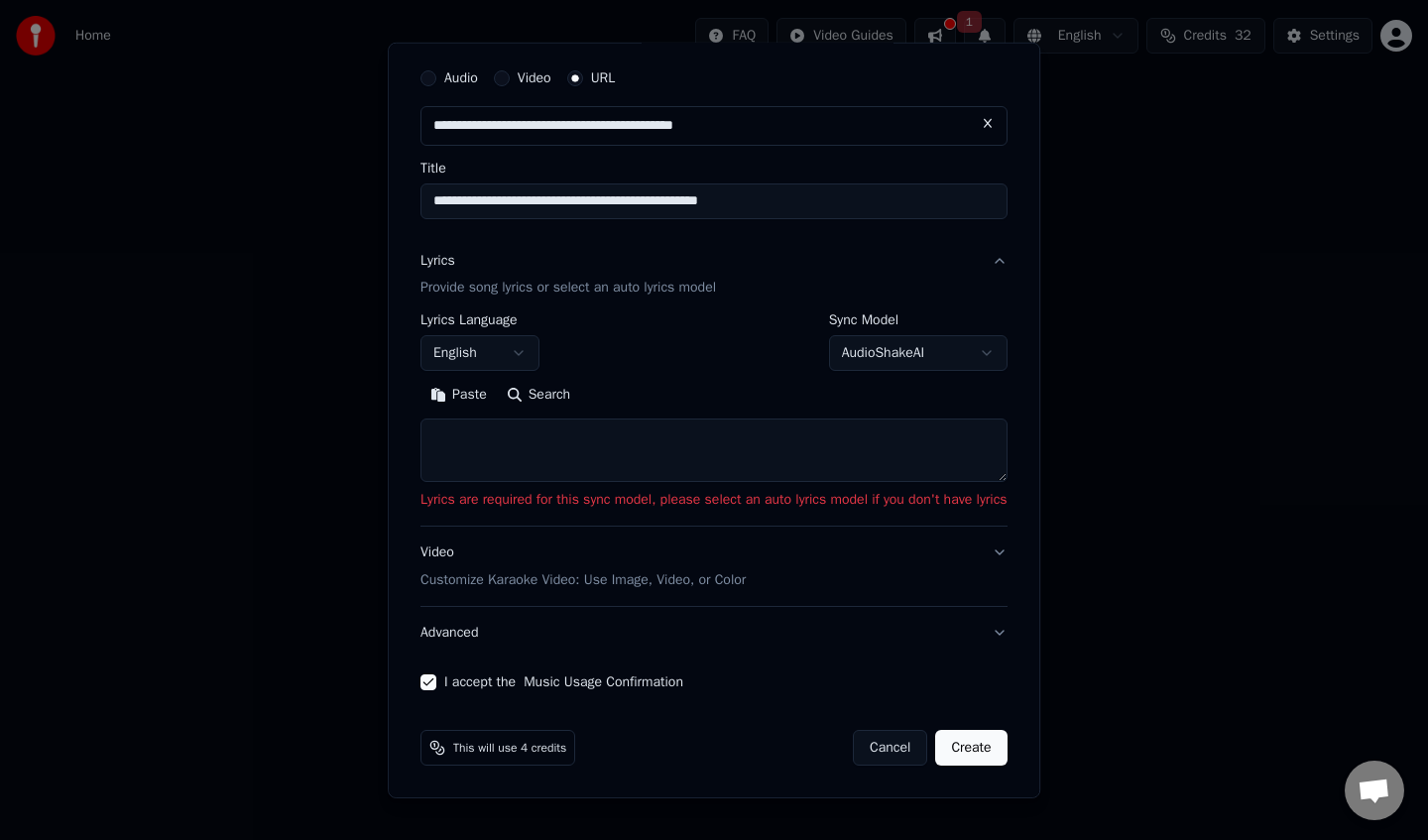 click on "Search" at bounding box center (538, 395) 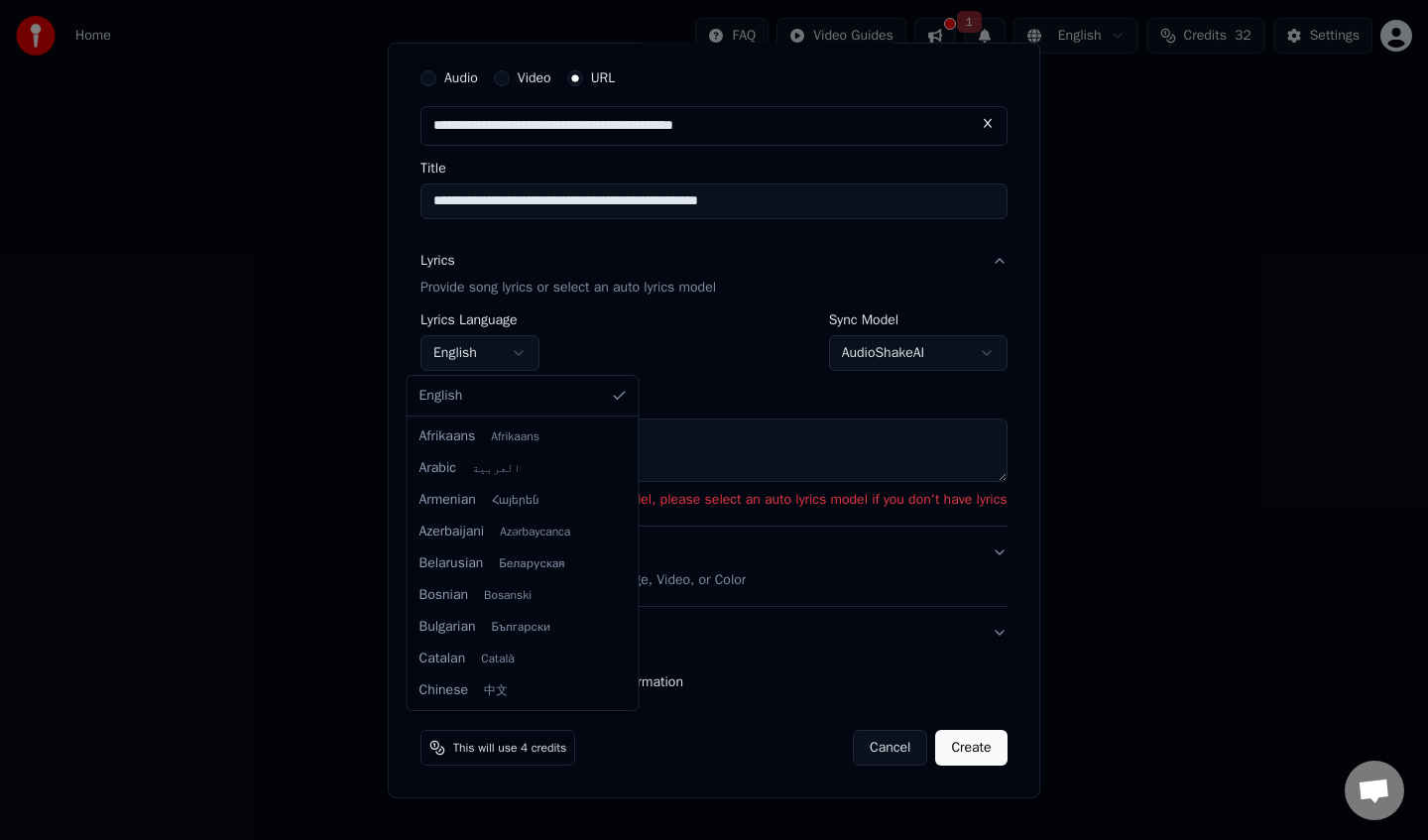 scroll, scrollTop: 32, scrollLeft: 0, axis: vertical 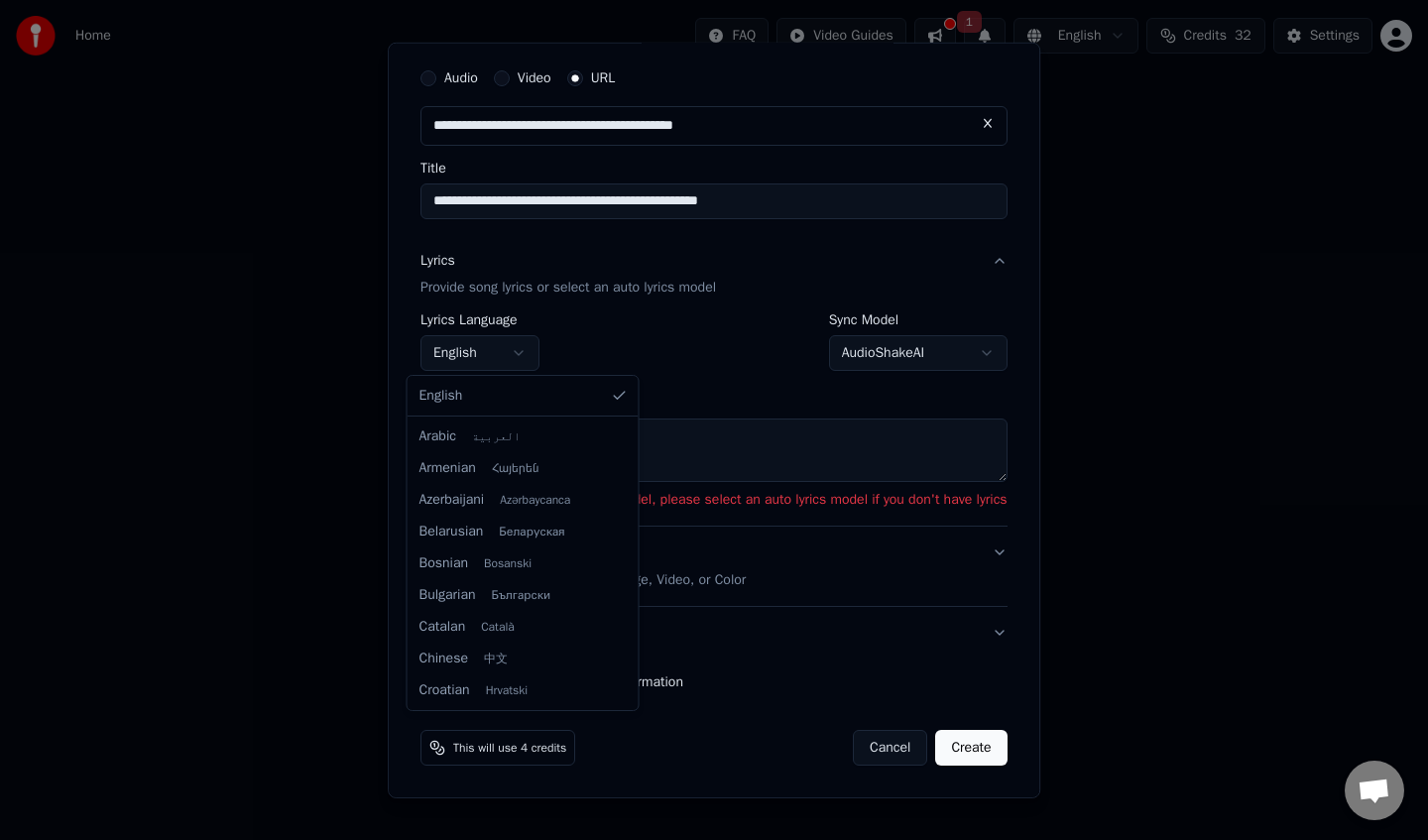 select on "**" 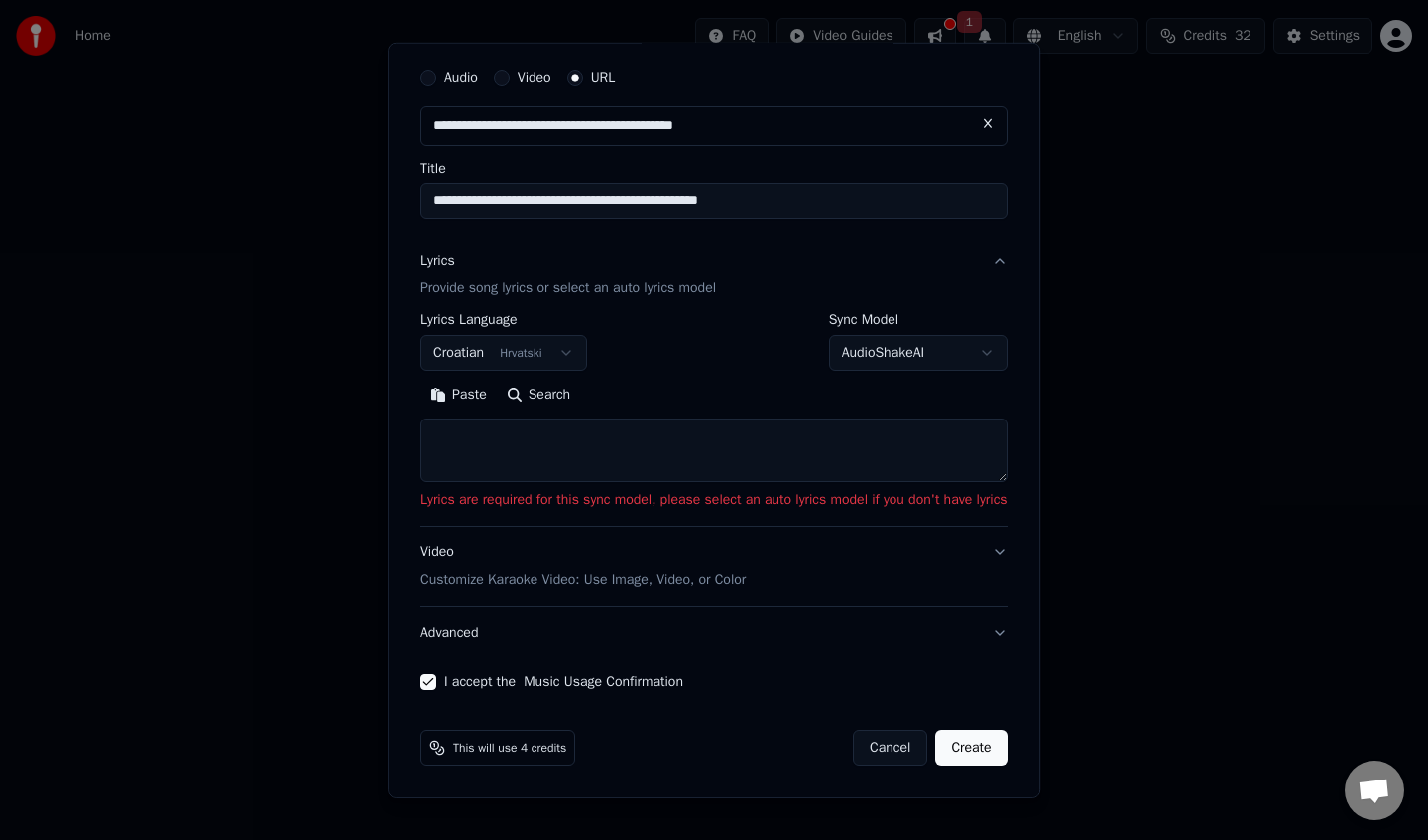 click on "**********" at bounding box center [714, 342] 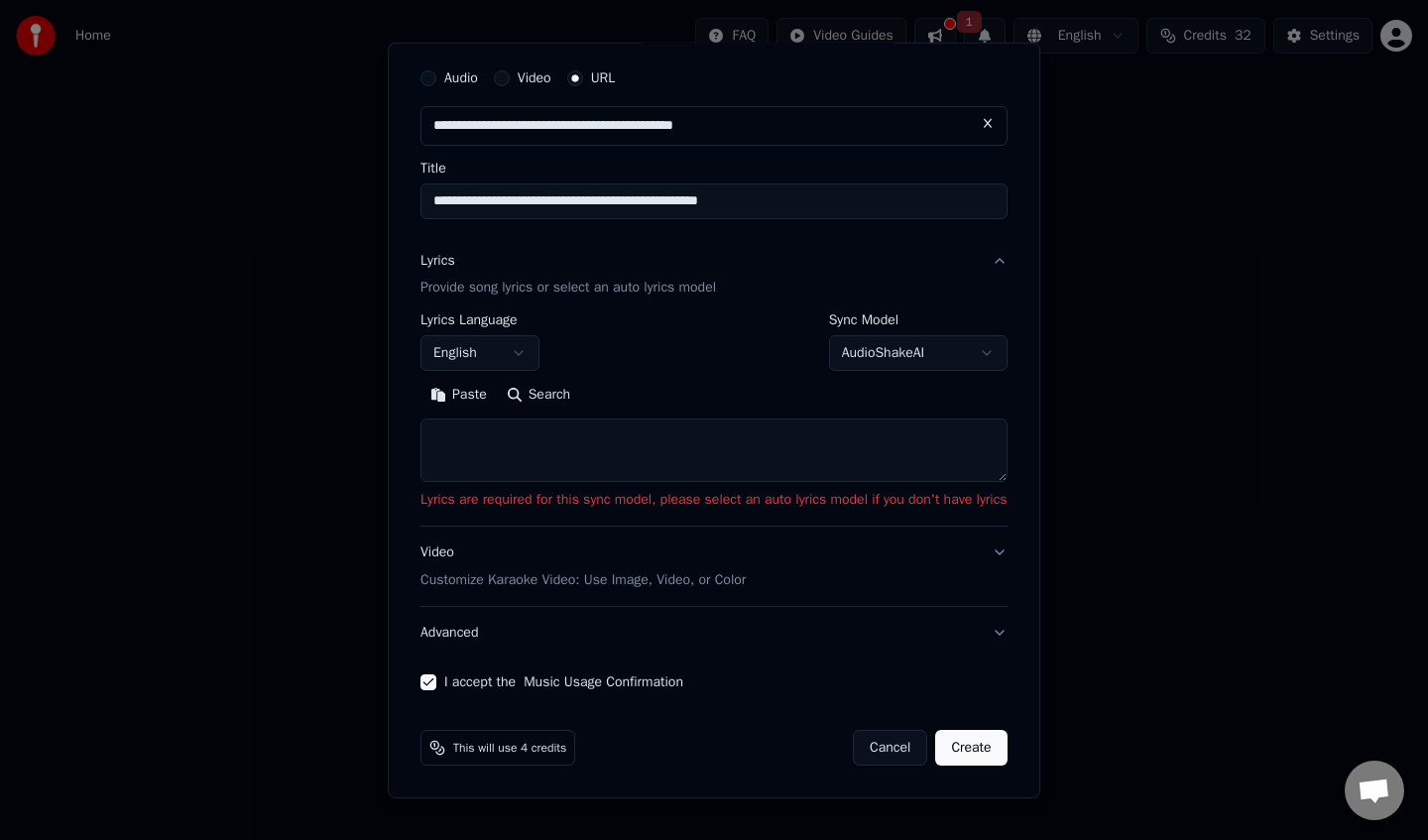 click on "**********" at bounding box center (714, 412) 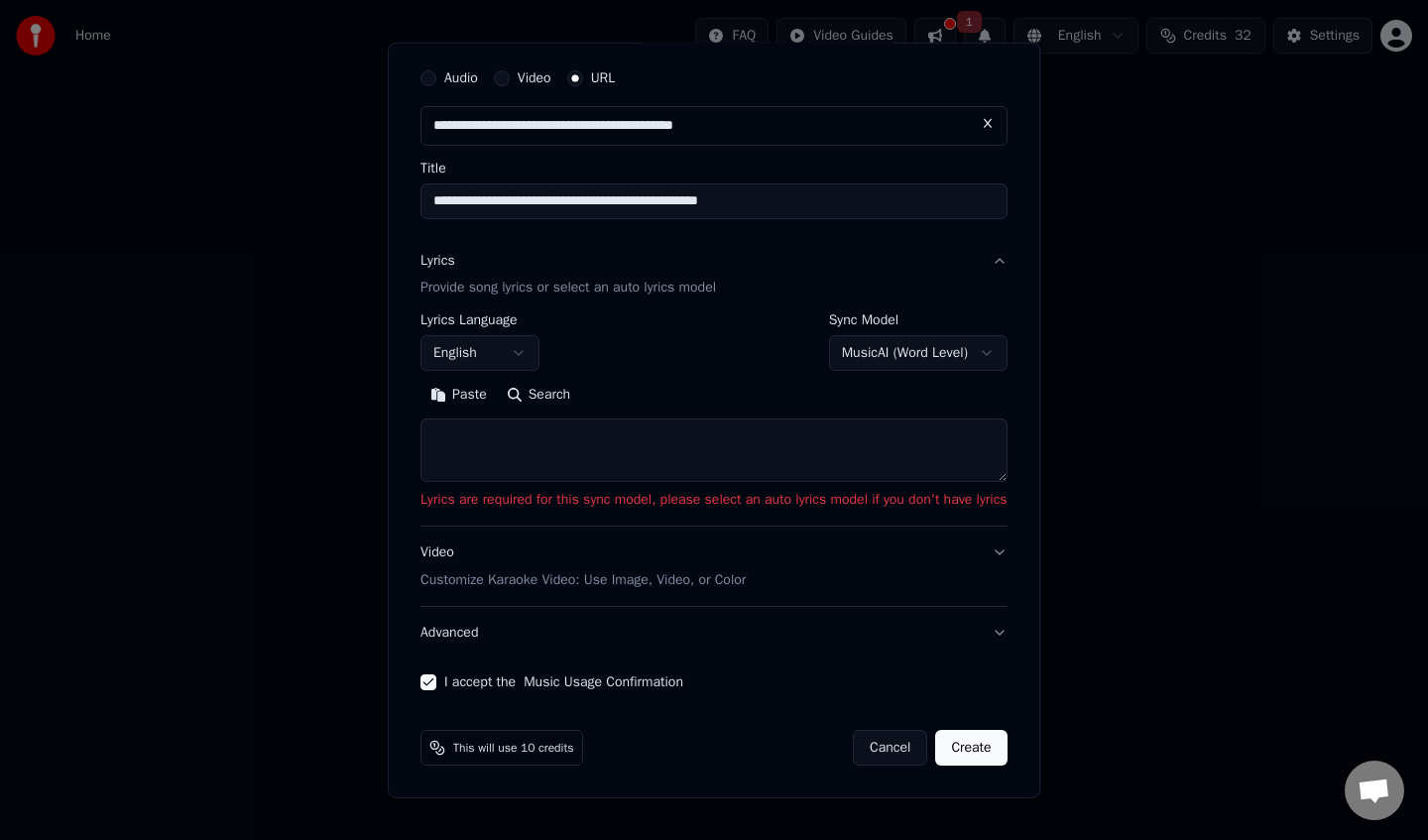 click on "**********" at bounding box center (714, 298) 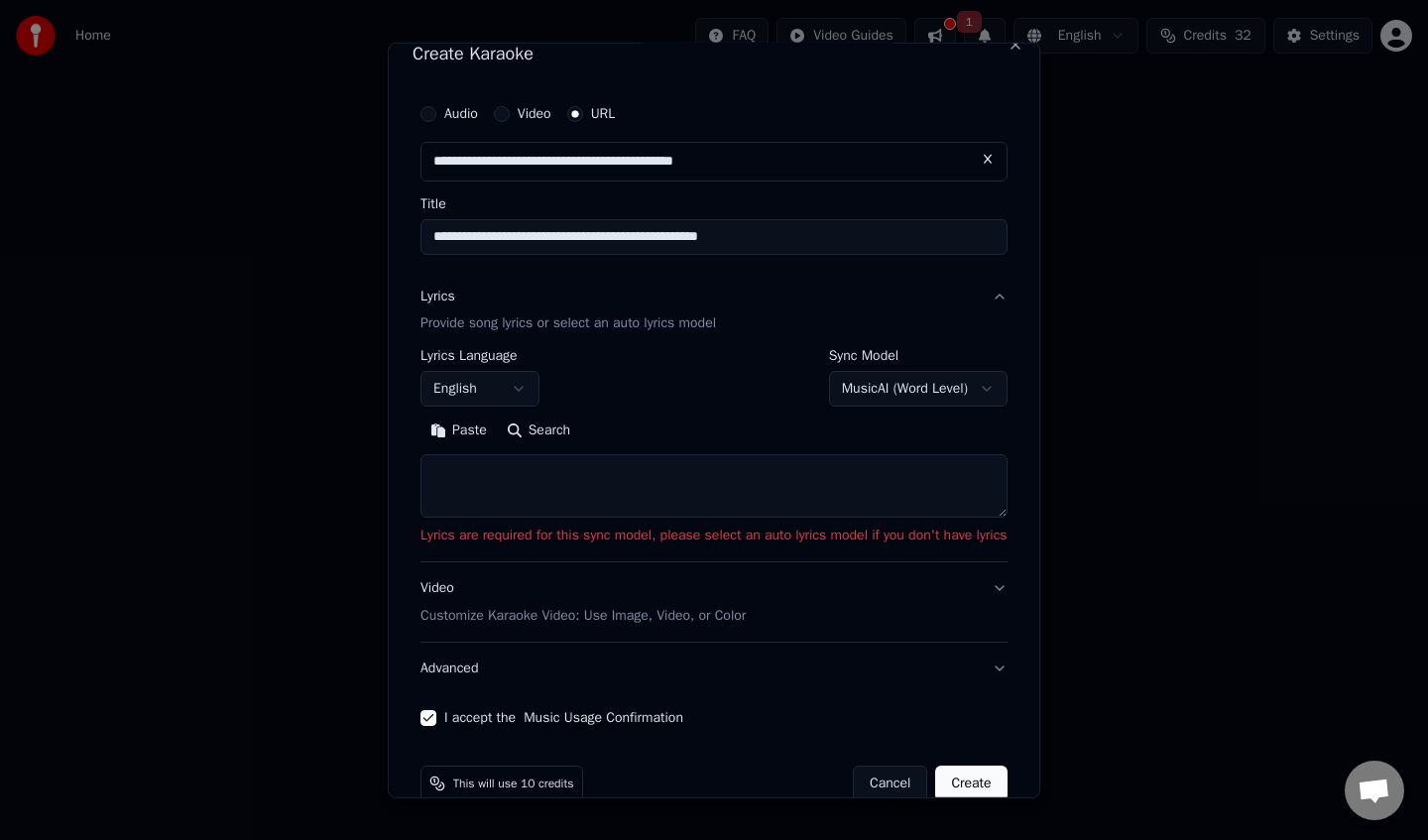 scroll, scrollTop: 0, scrollLeft: 0, axis: both 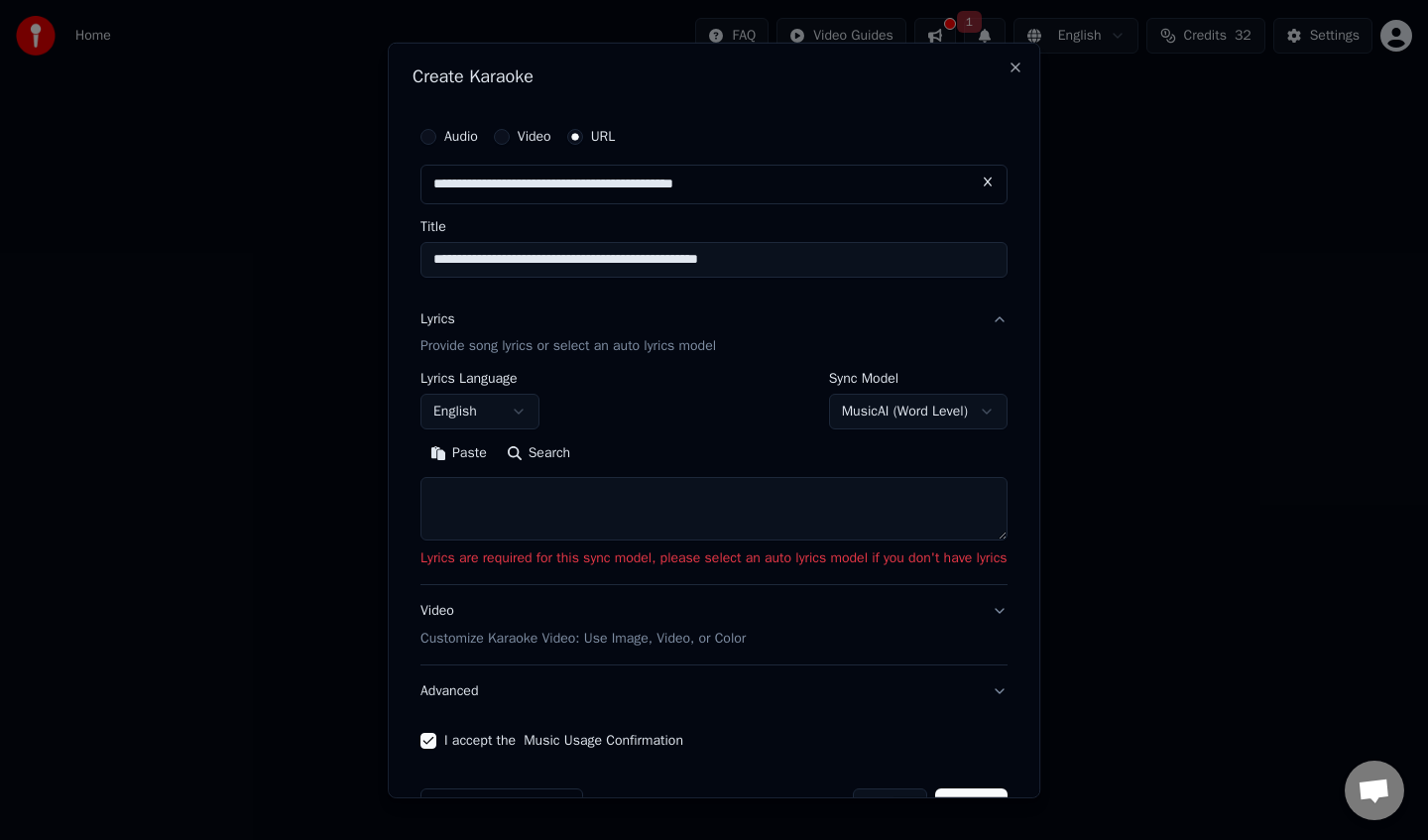 click on "**********" at bounding box center [714, 298] 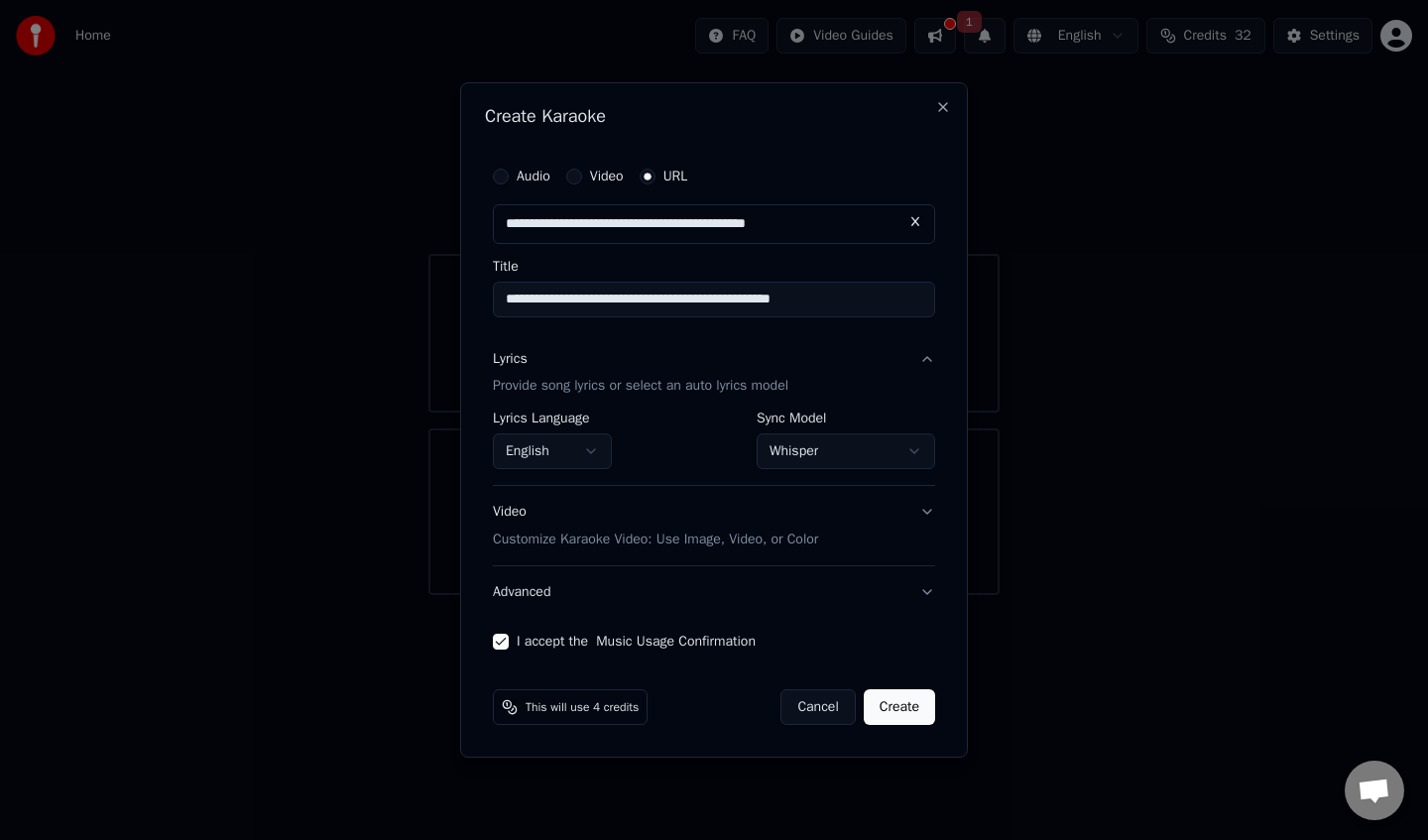 click on "Whisper" at bounding box center [846, 452] 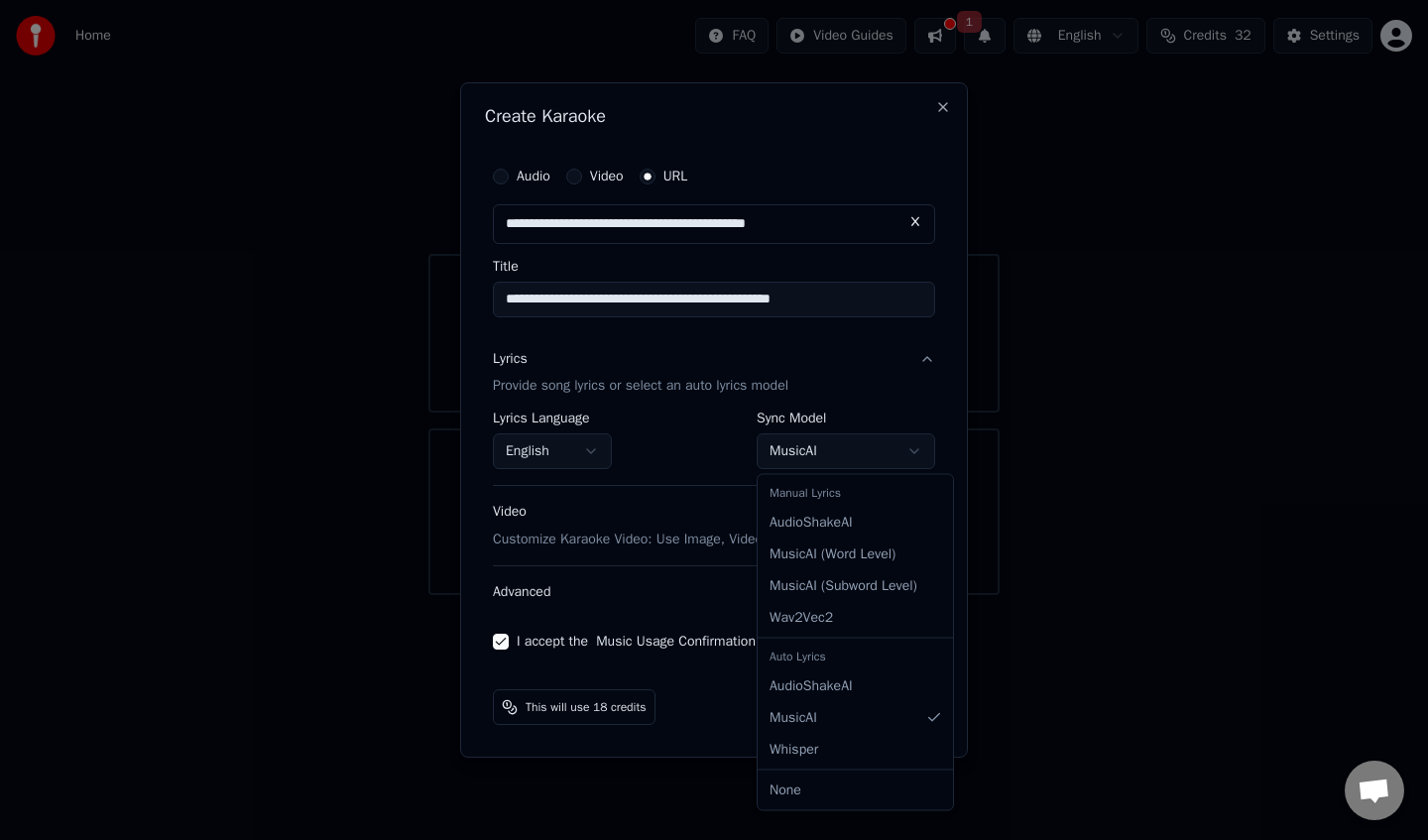 click on "**********" at bounding box center (714, 298) 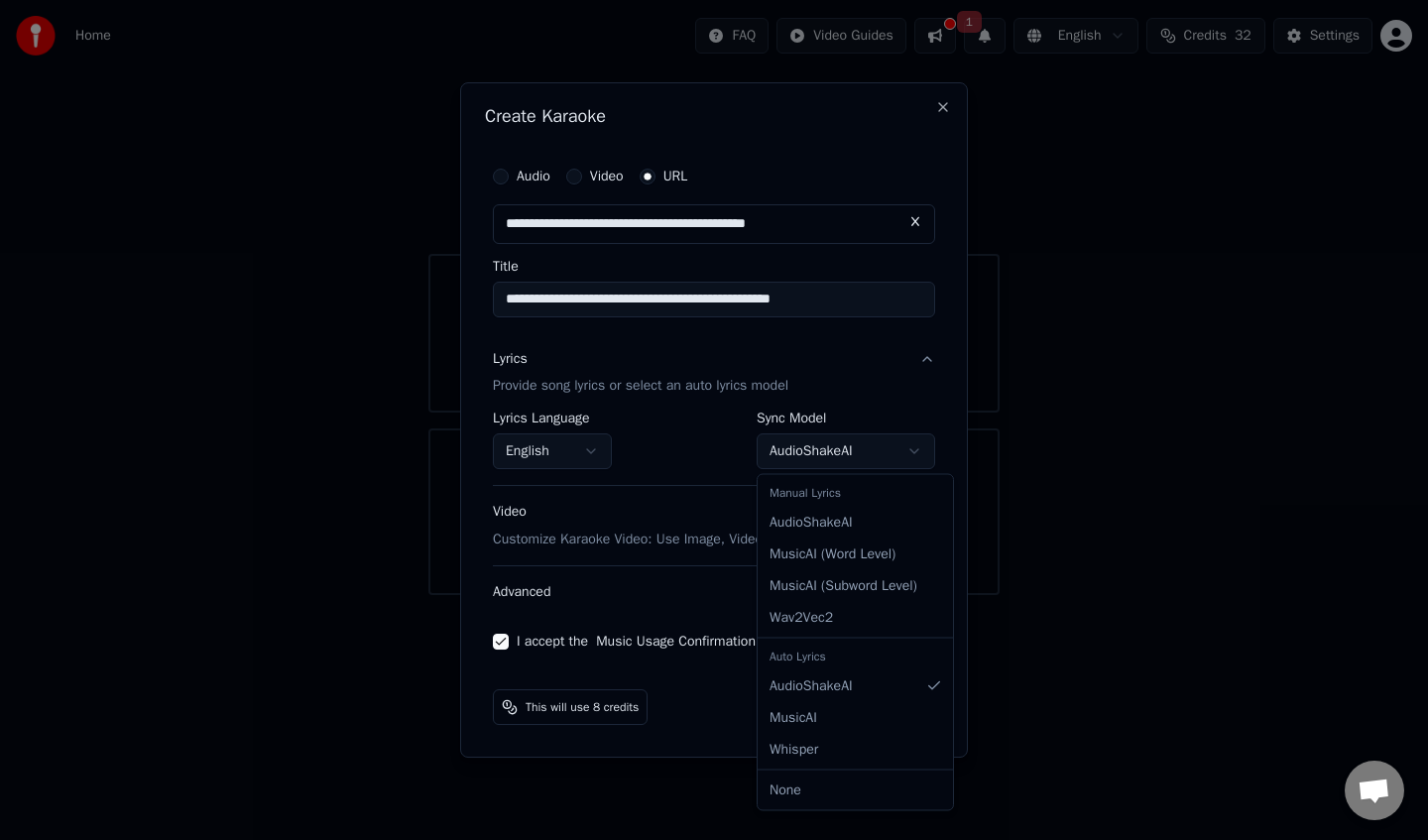 click on "**********" at bounding box center (714, 298) 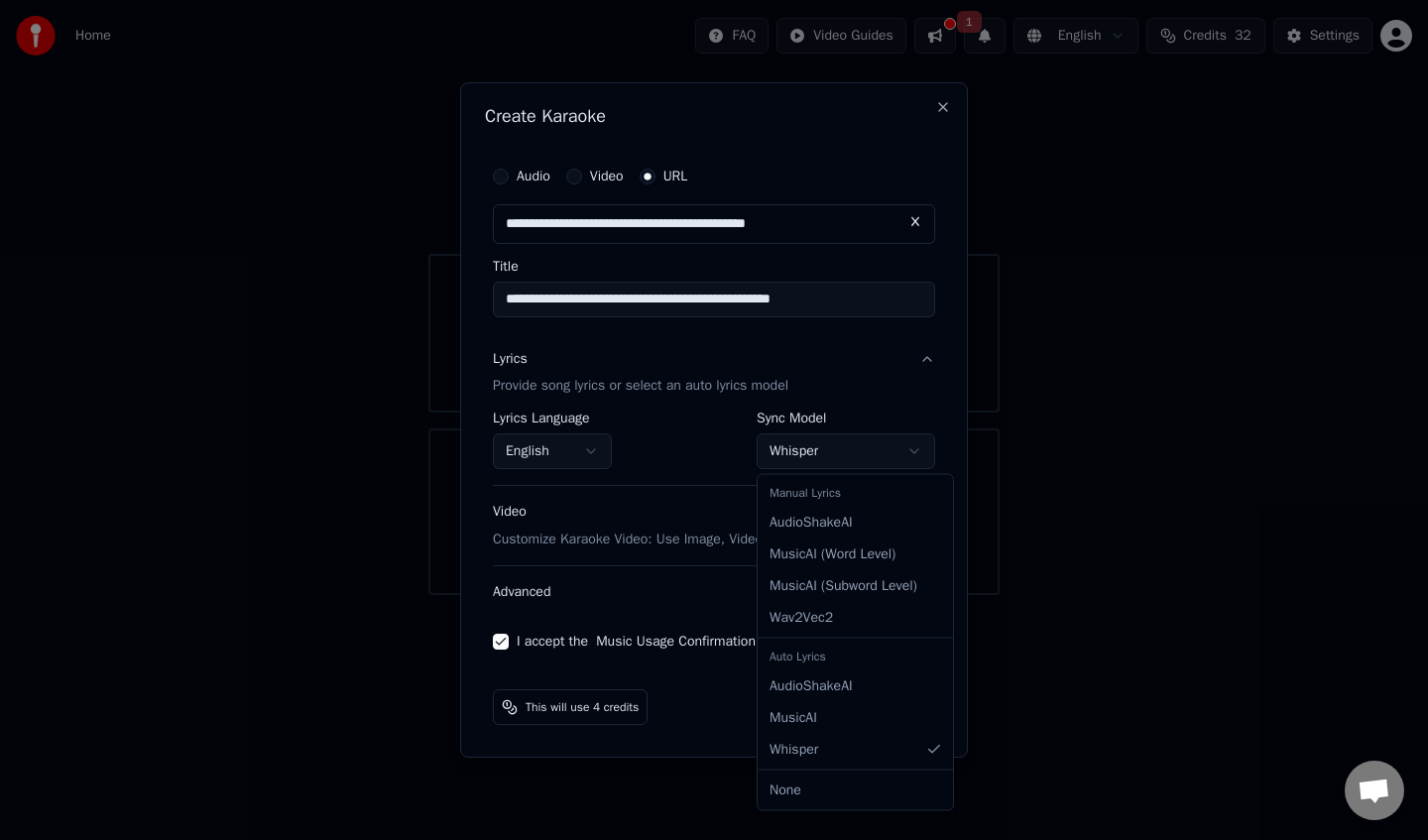 click on "**********" at bounding box center [714, 298] 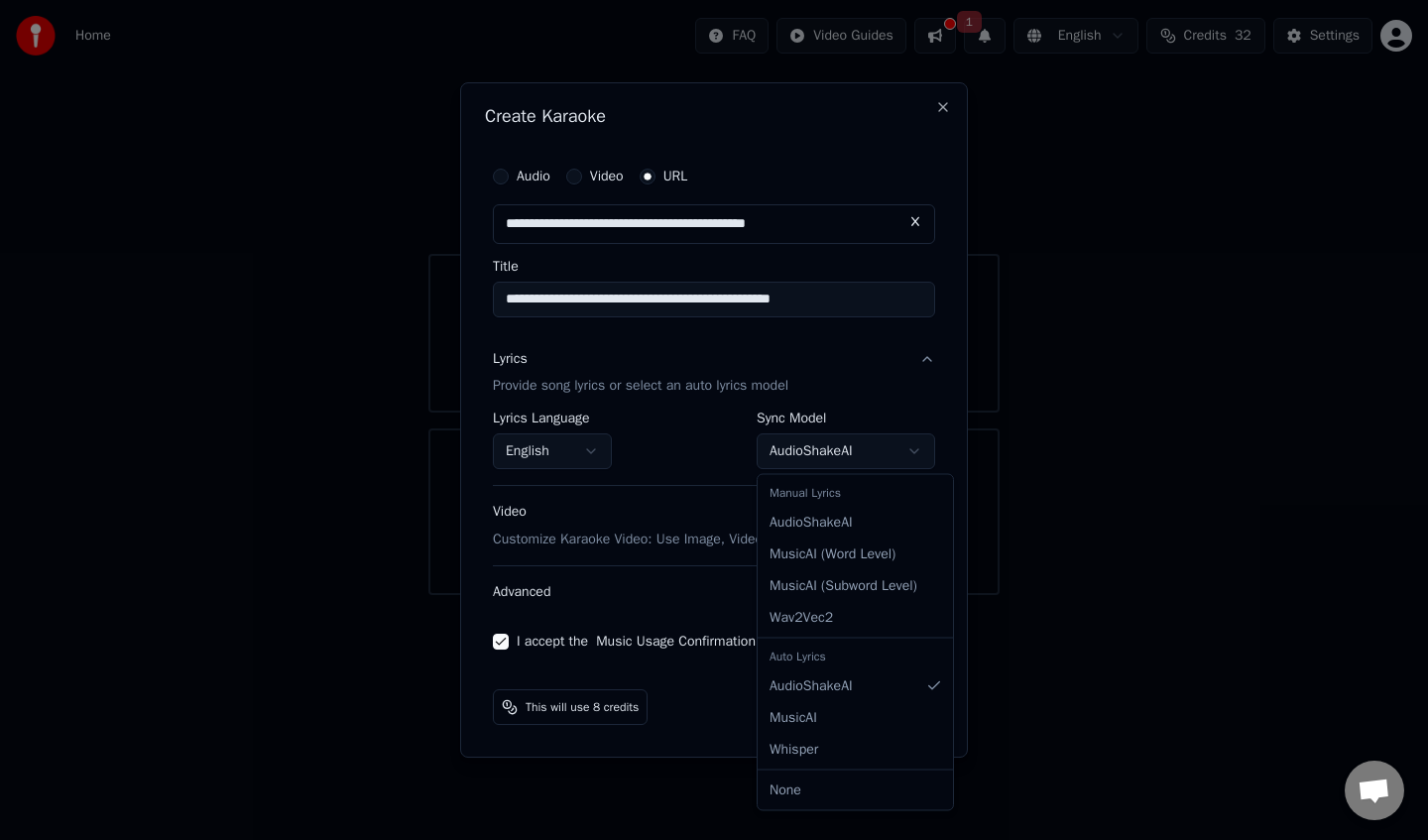 click on "**********" at bounding box center (714, 298) 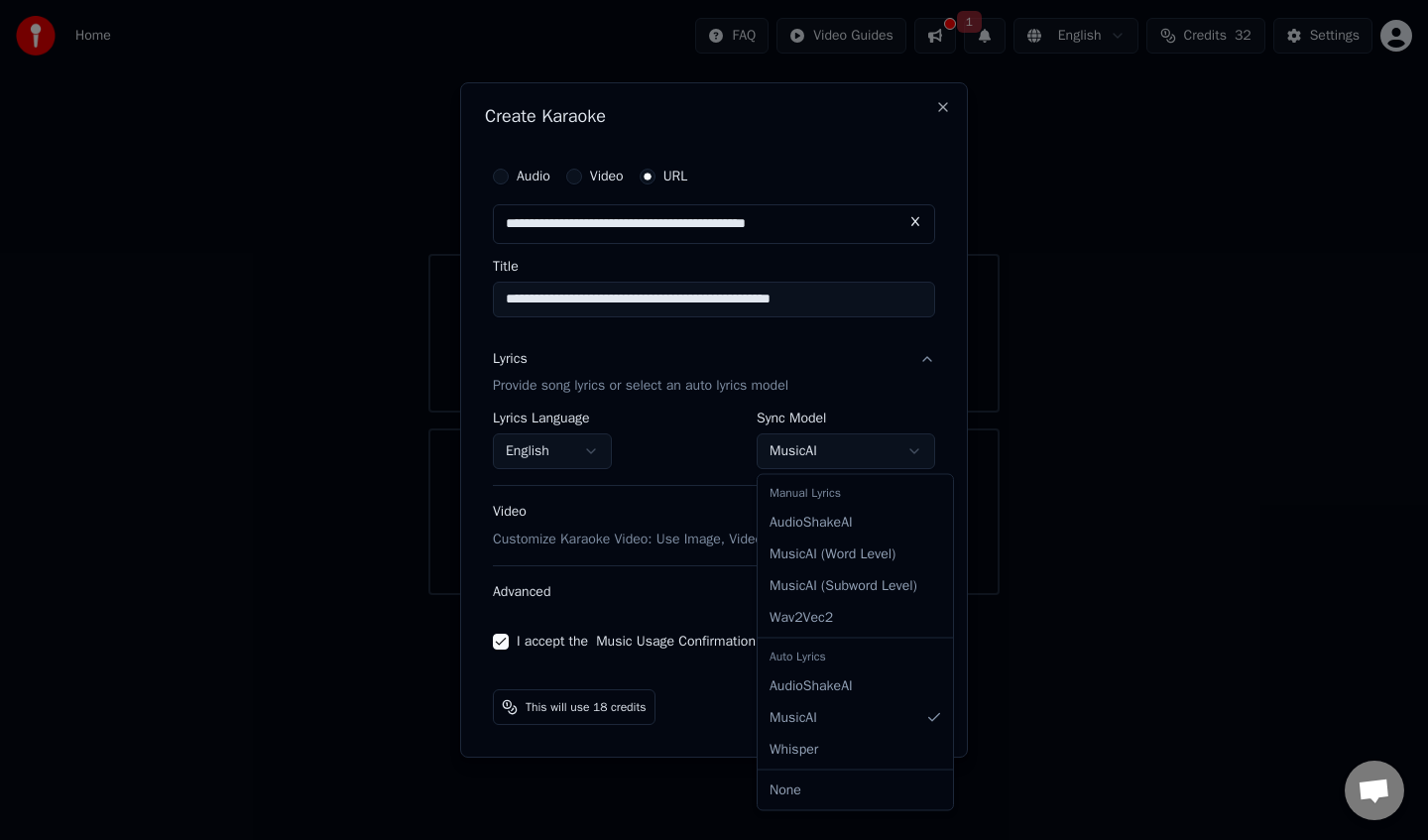 click on "**********" at bounding box center (714, 298) 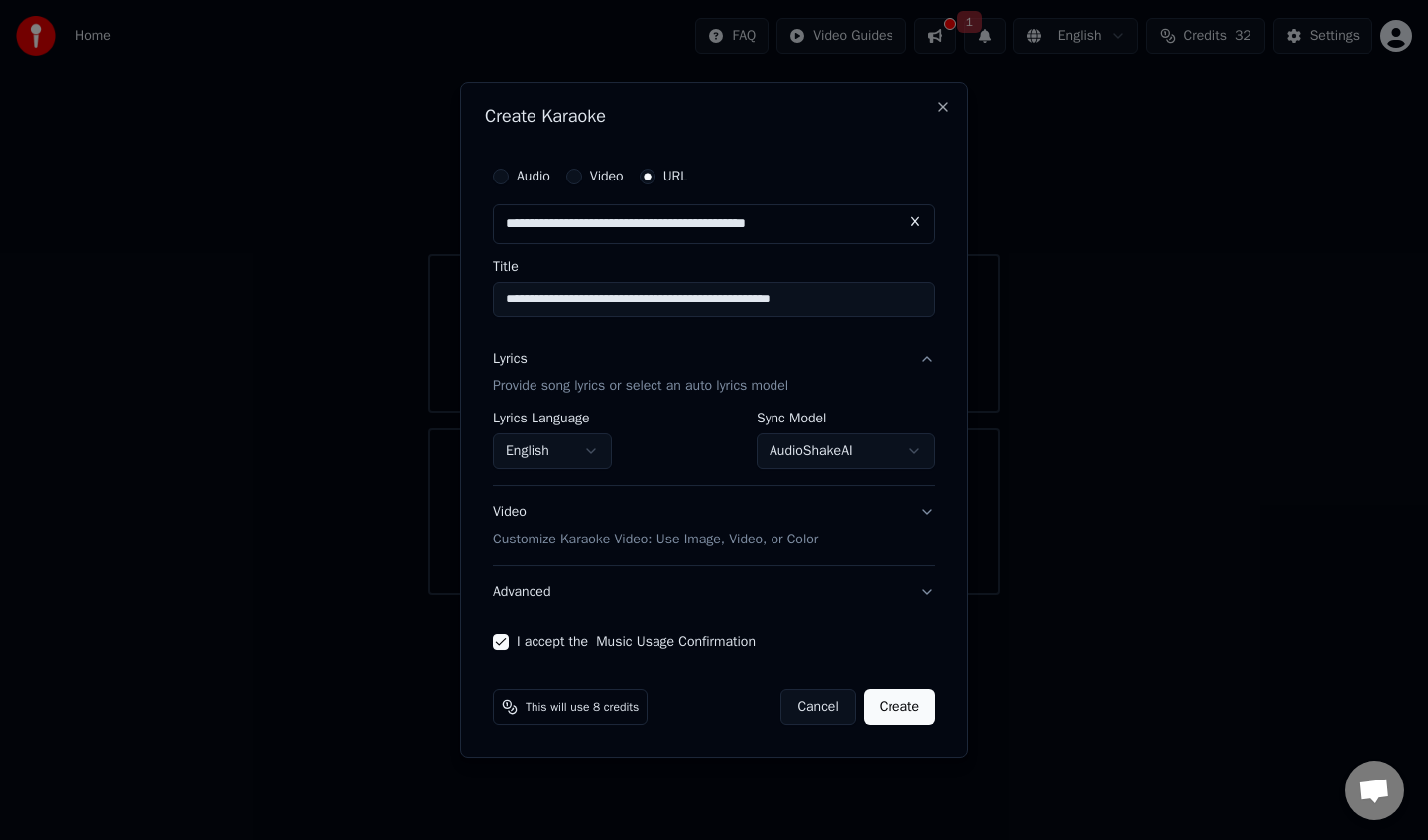 click on "Video Customize Karaoke Video: Use Image, Video, or Color" at bounding box center (714, 527) 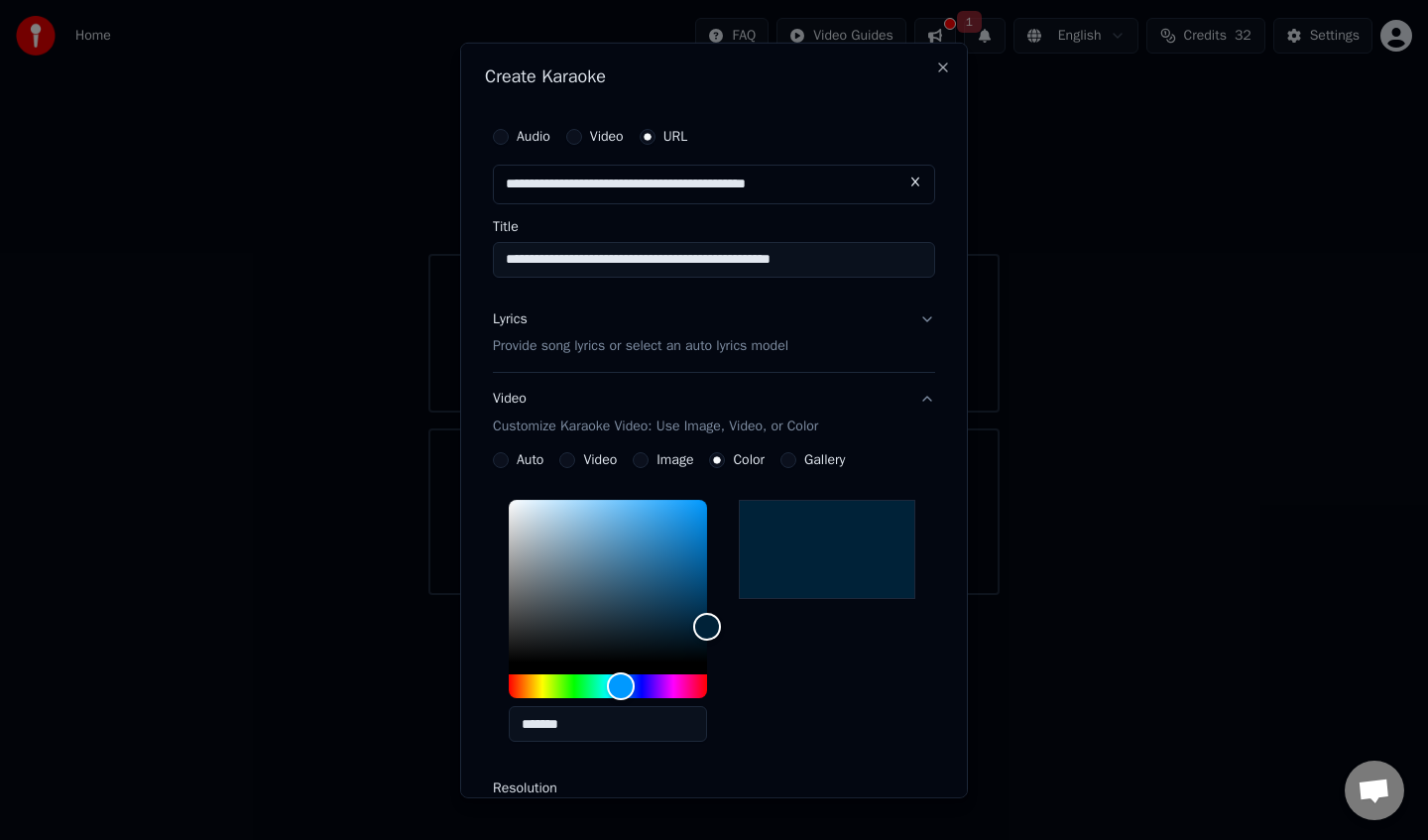 click on "Video Customize Karaoke Video: Use Image, Video, or Color" at bounding box center (714, 413) 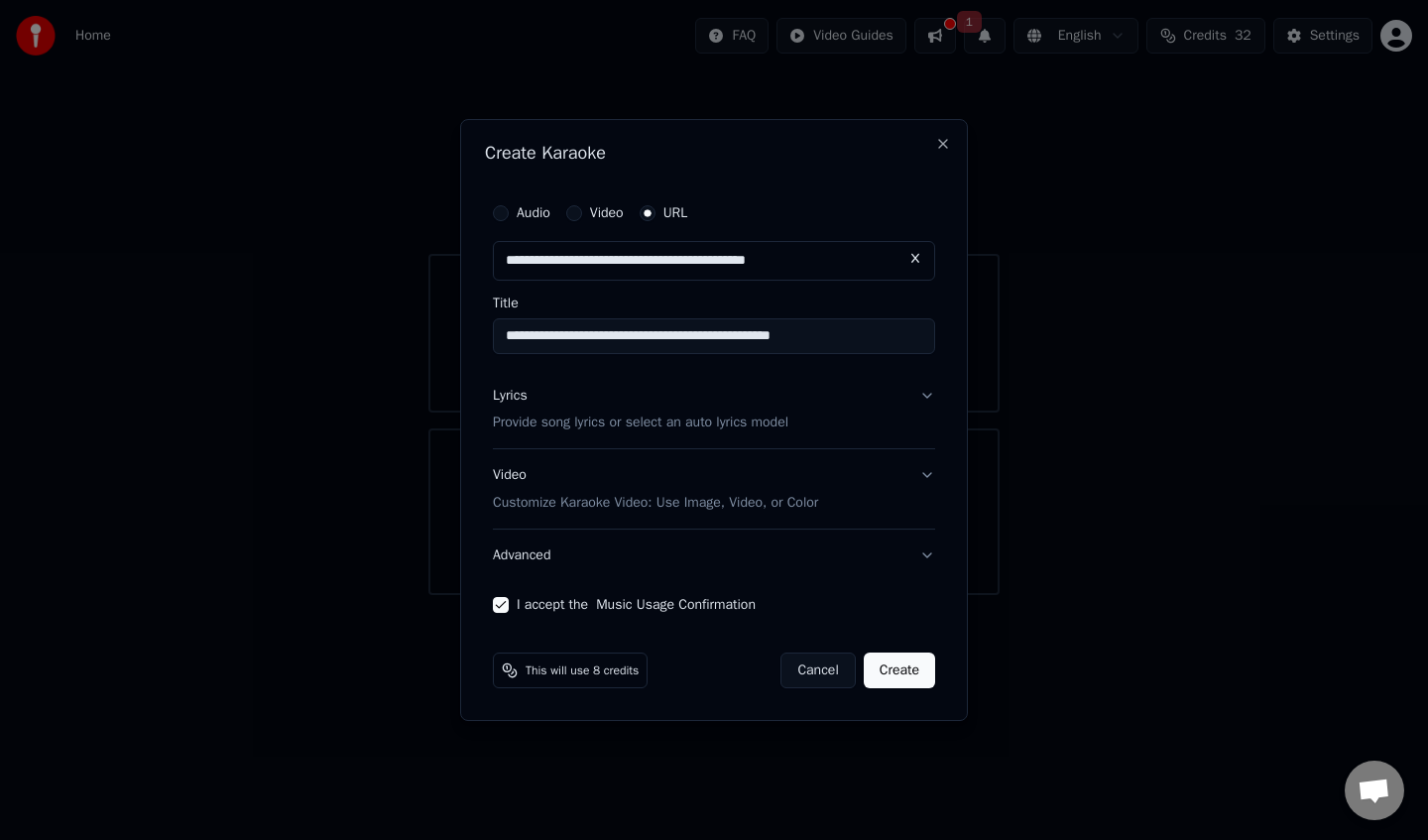 click on "Create" at bounding box center [899, 670] 